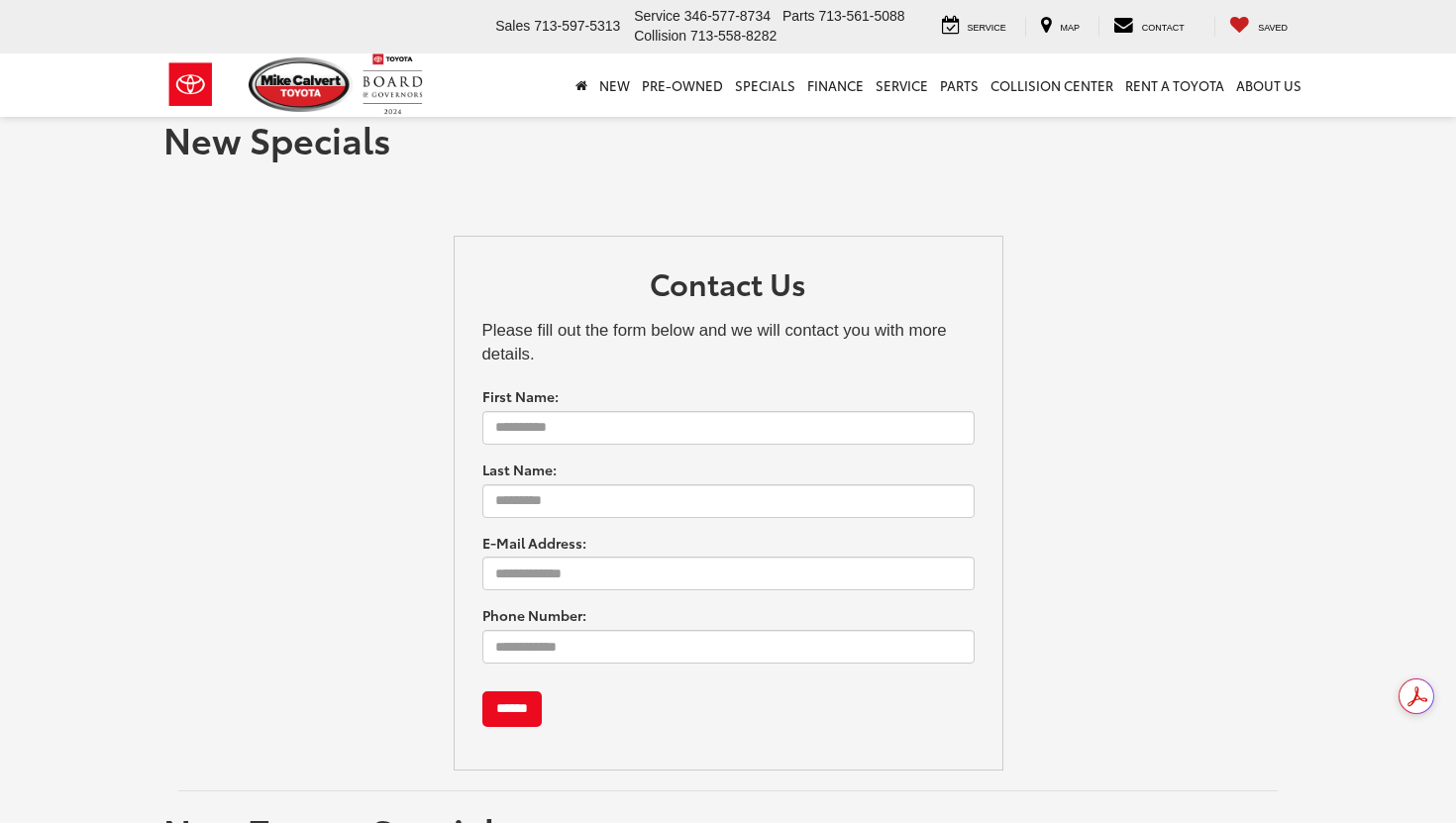 scroll, scrollTop: 0, scrollLeft: 0, axis: both 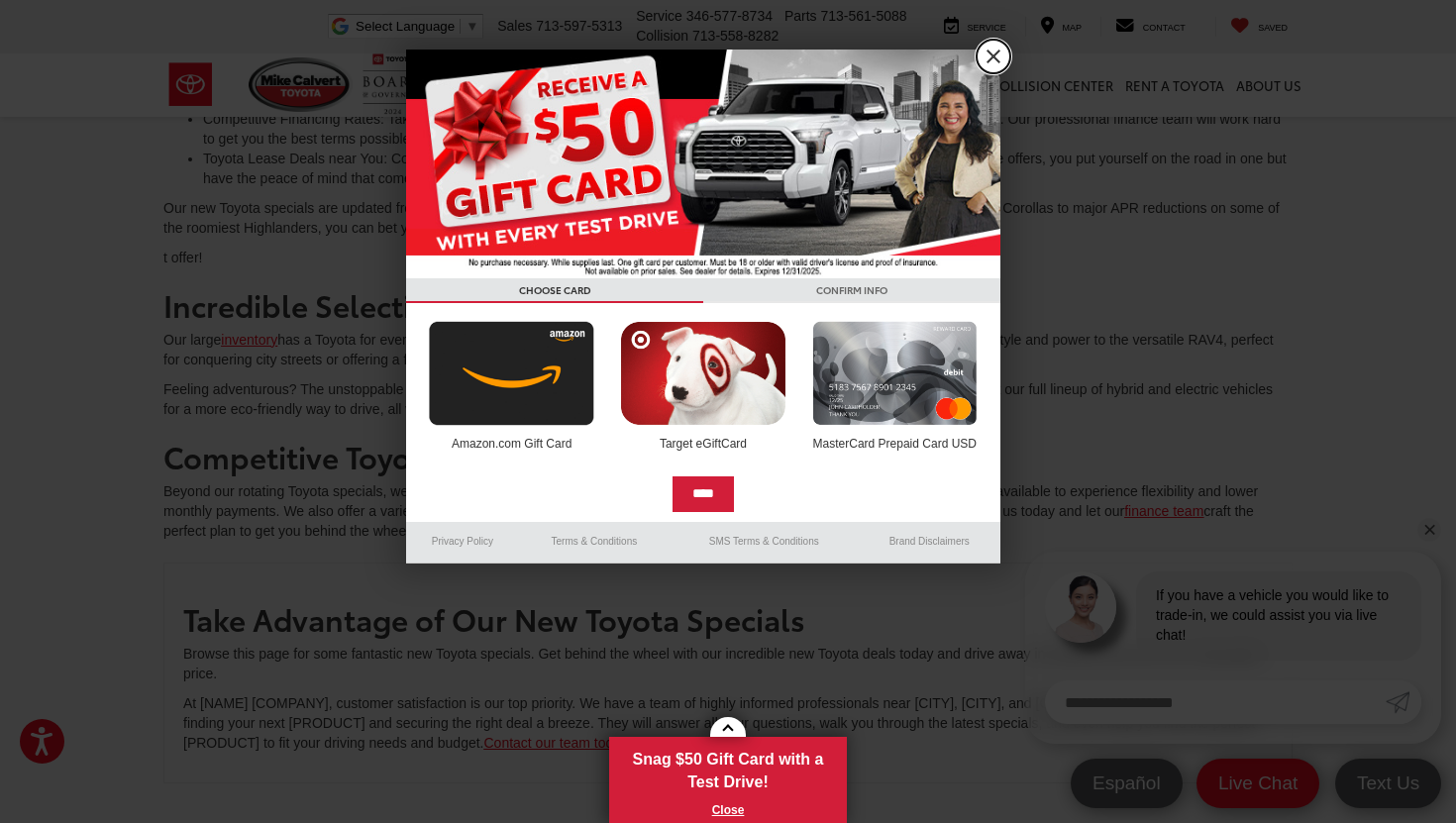 click on "X" at bounding box center [993, 56] 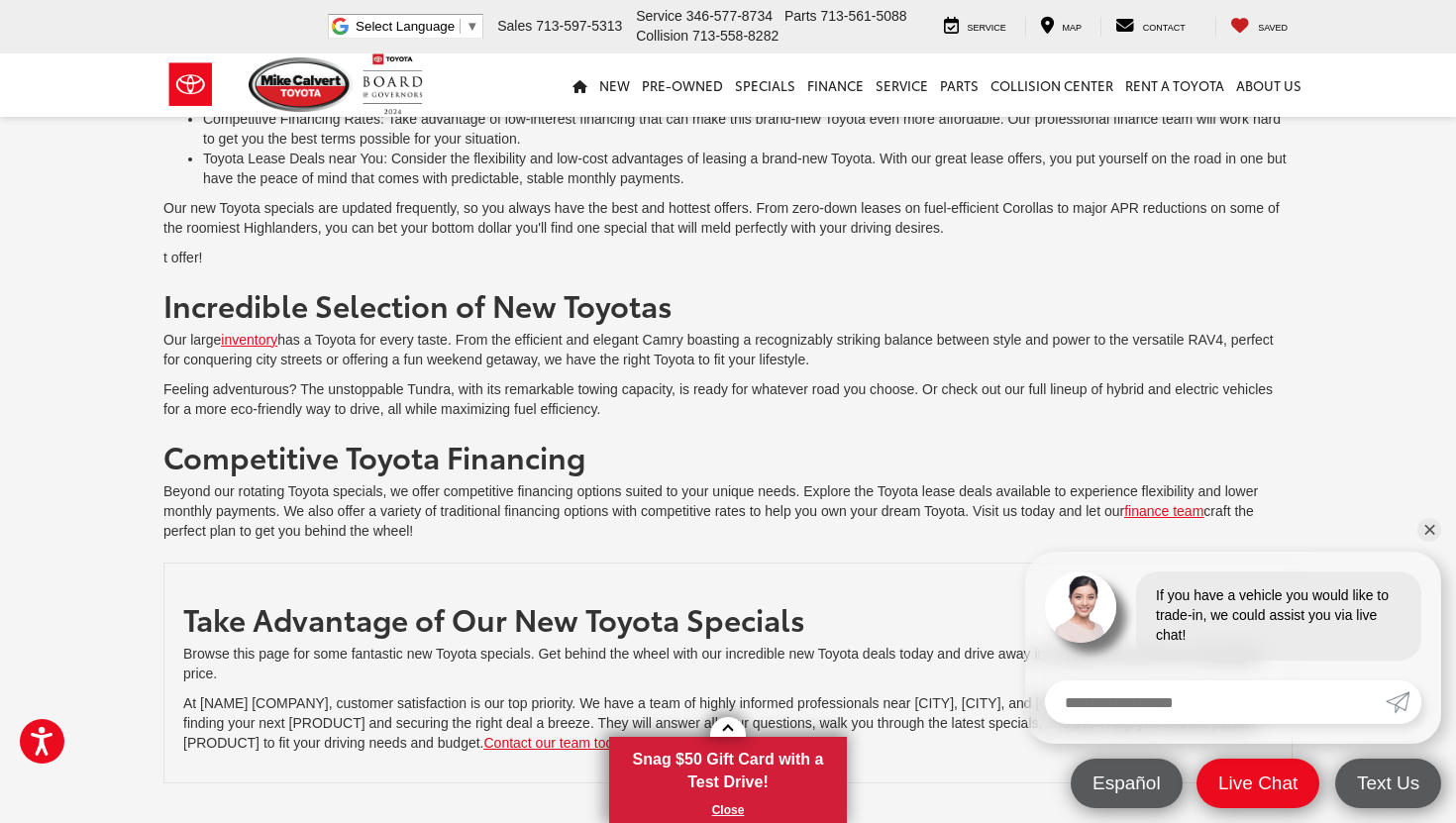 scroll, scrollTop: 4648, scrollLeft: 0, axis: vertical 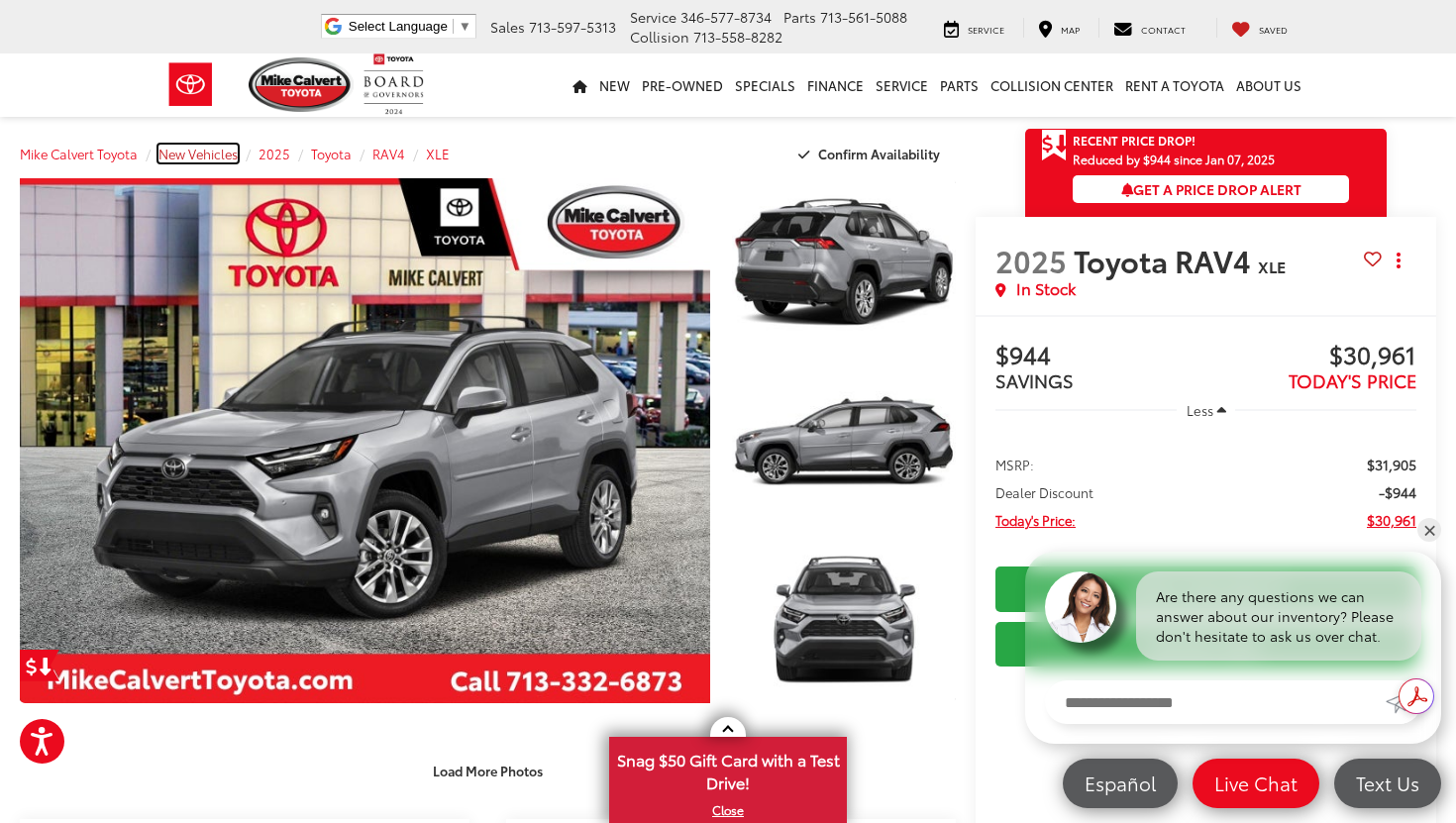 click on "New Vehicles" at bounding box center [198, 154] 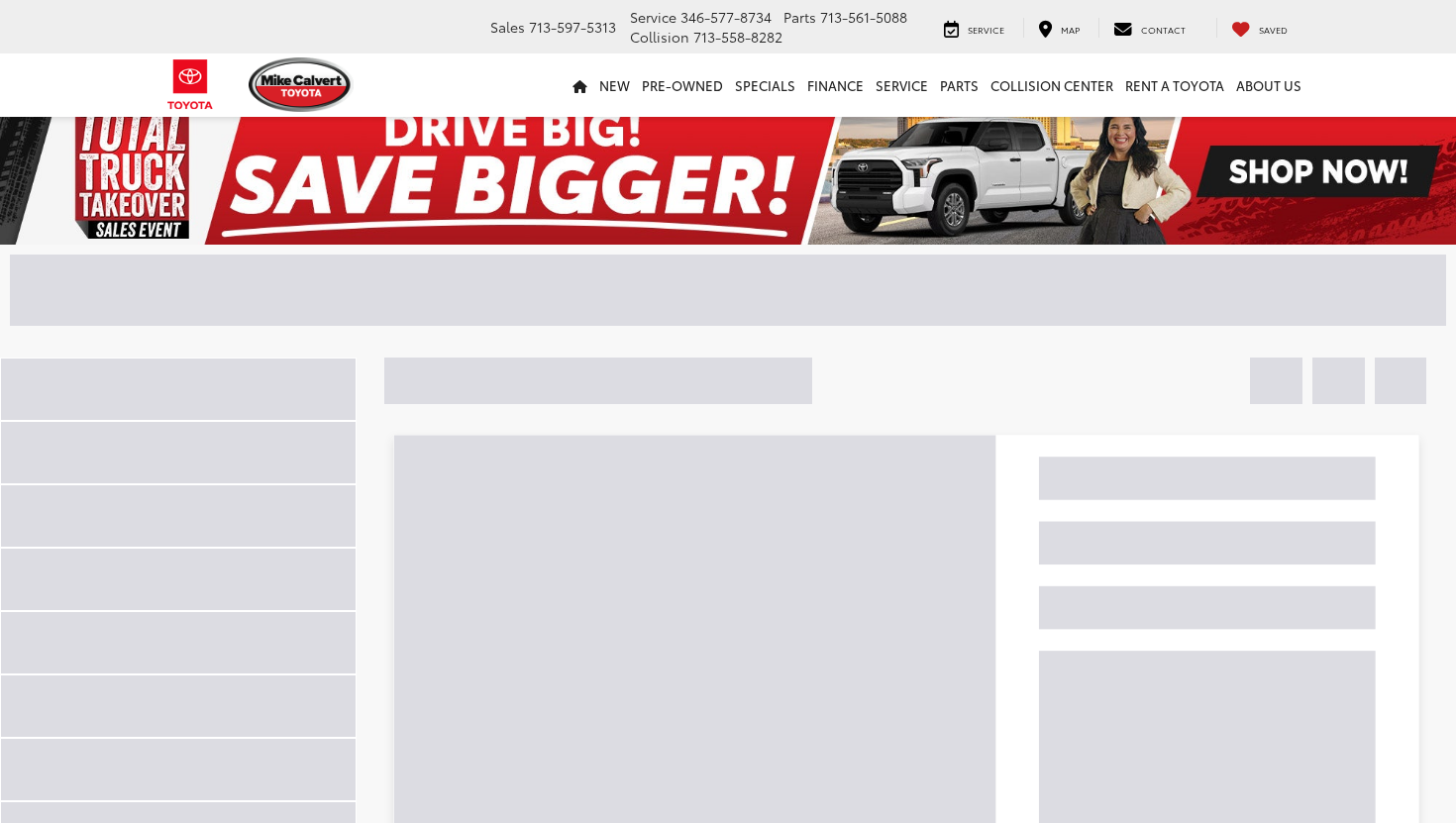scroll, scrollTop: 0, scrollLeft: 0, axis: both 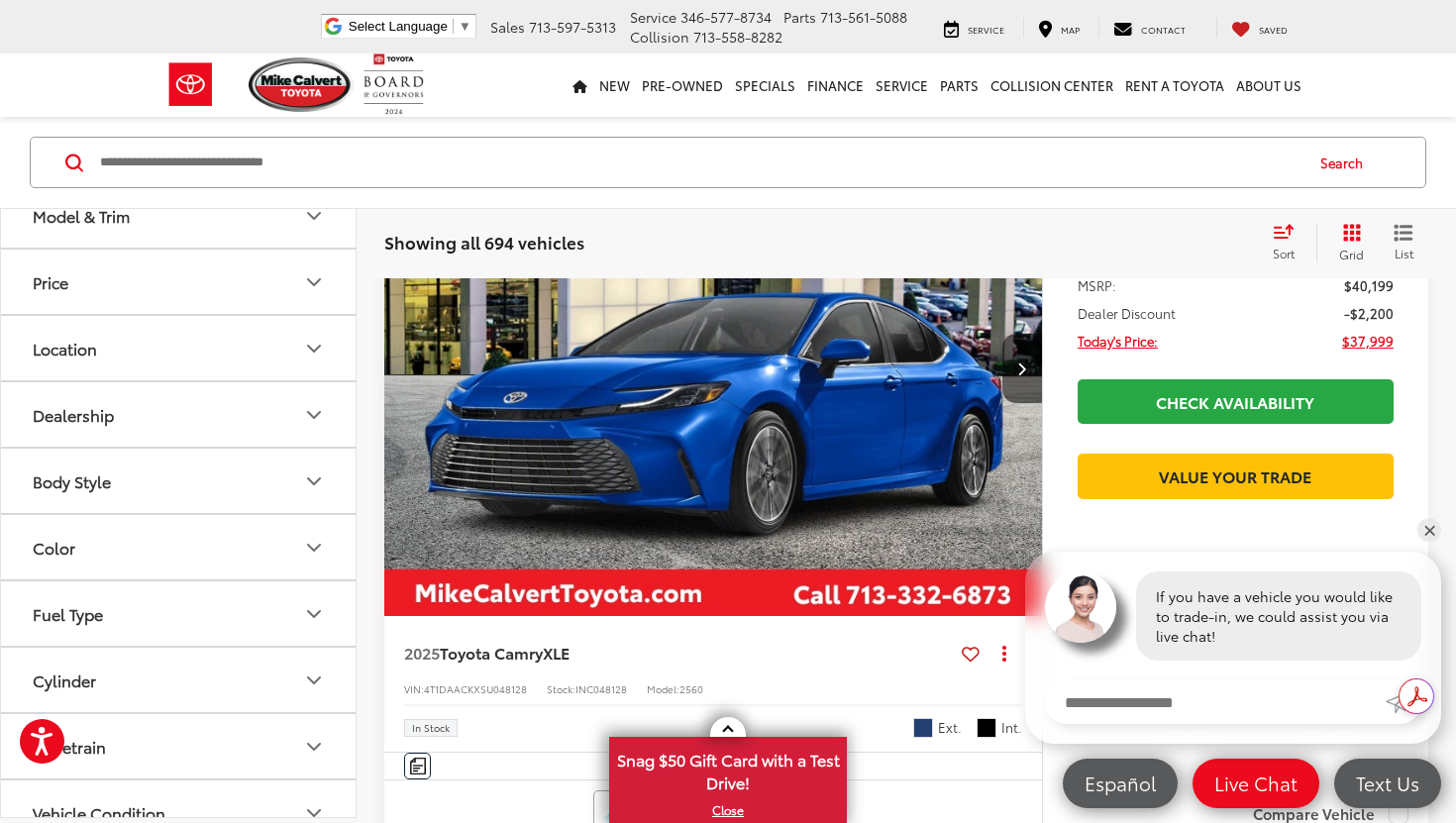 click on "Fuel Type" at bounding box center [179, 613] 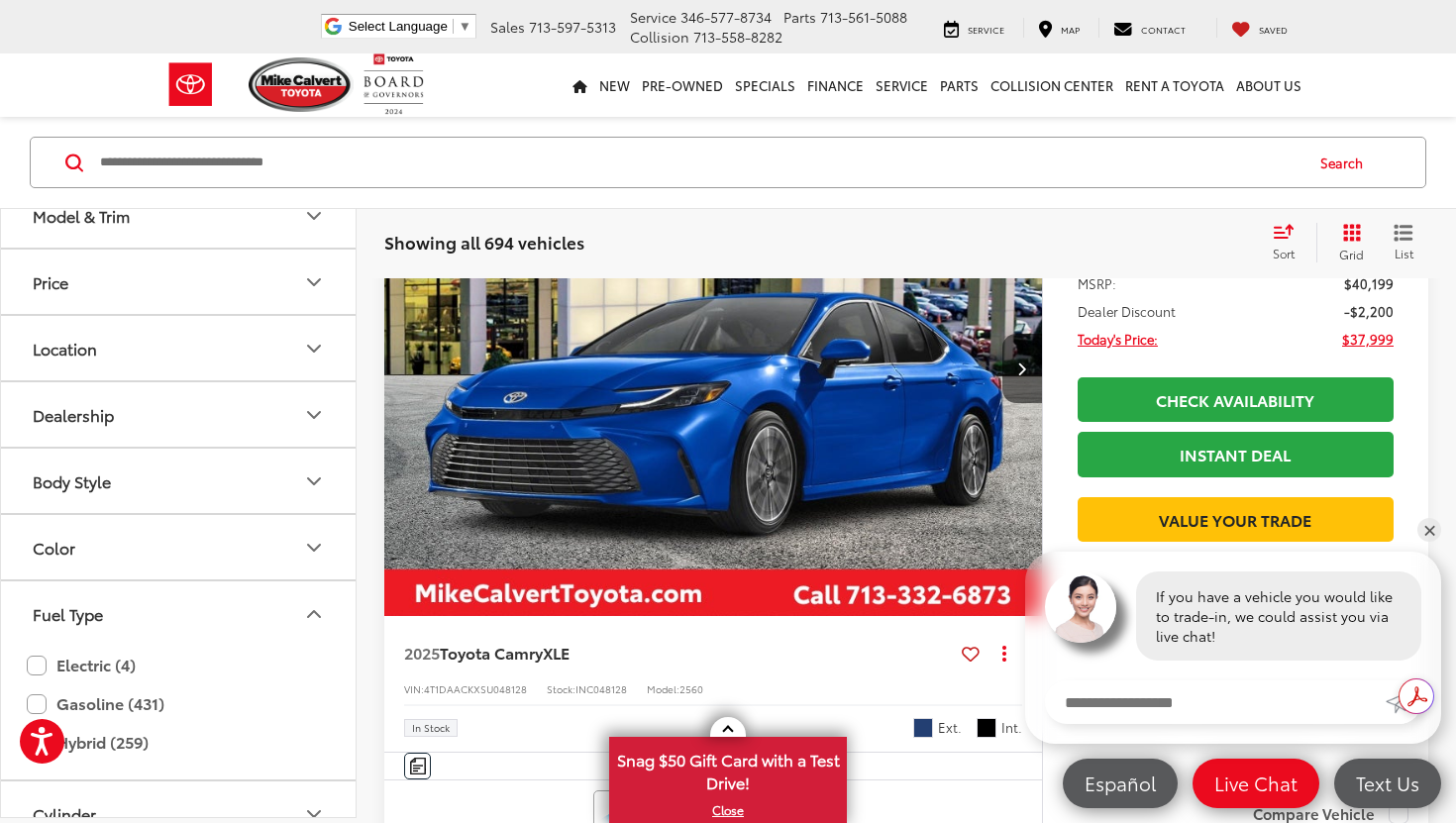 scroll, scrollTop: 298, scrollLeft: 0, axis: vertical 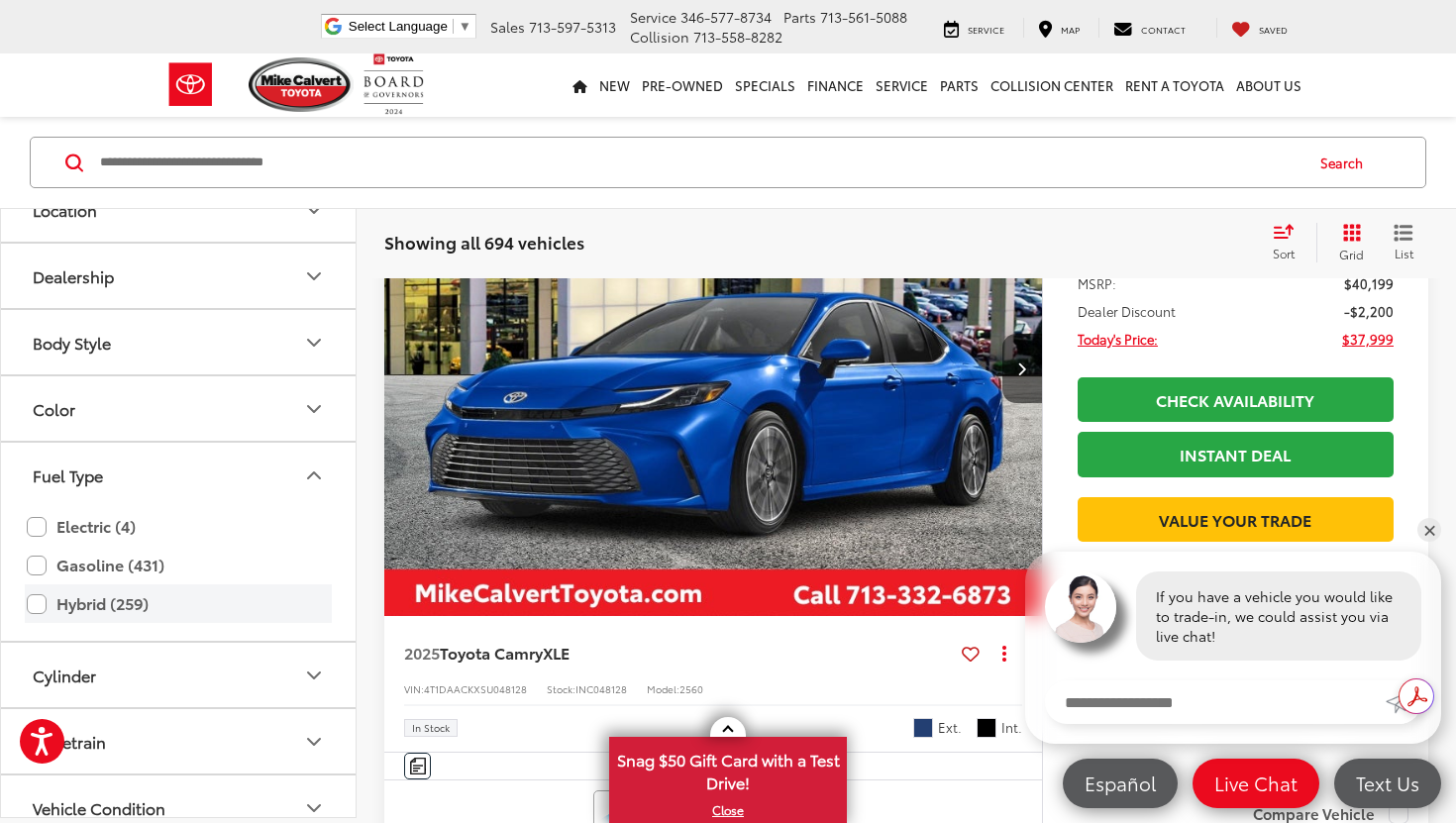 click on "Hybrid (259)" at bounding box center (178, 603) 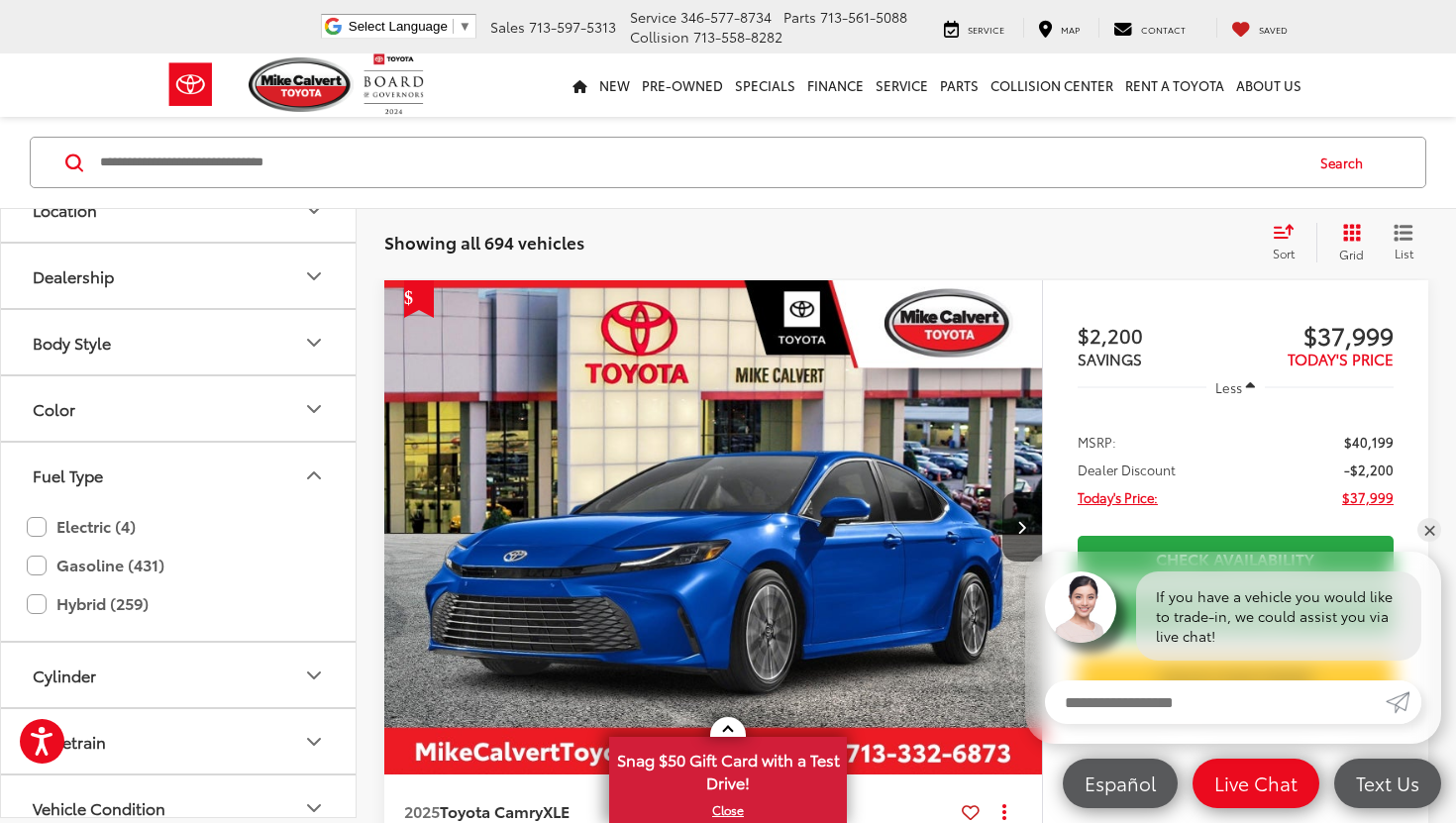 scroll, scrollTop: 128, scrollLeft: 0, axis: vertical 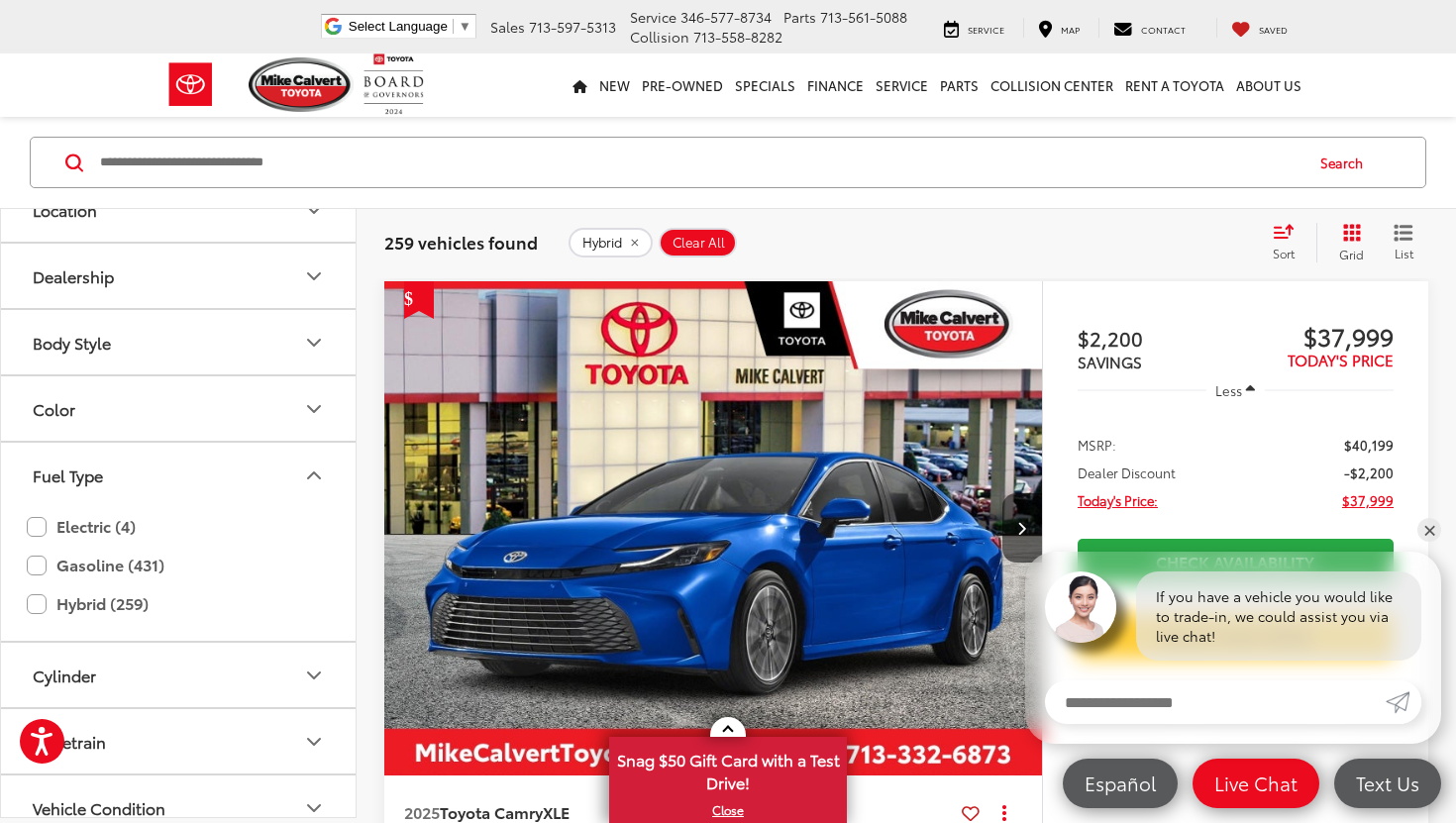 click 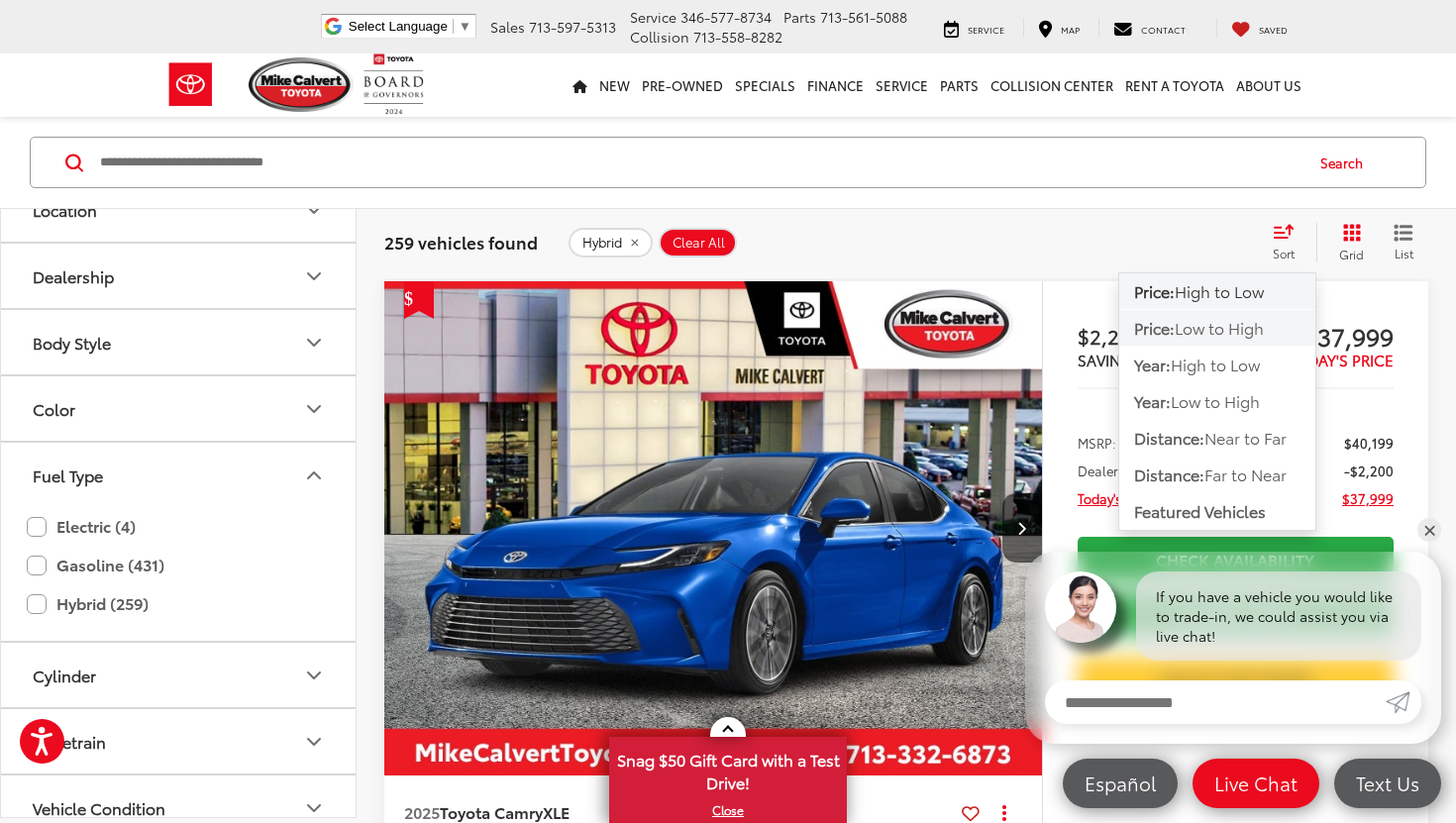 click on "Low to High" at bounding box center [1219, 327] 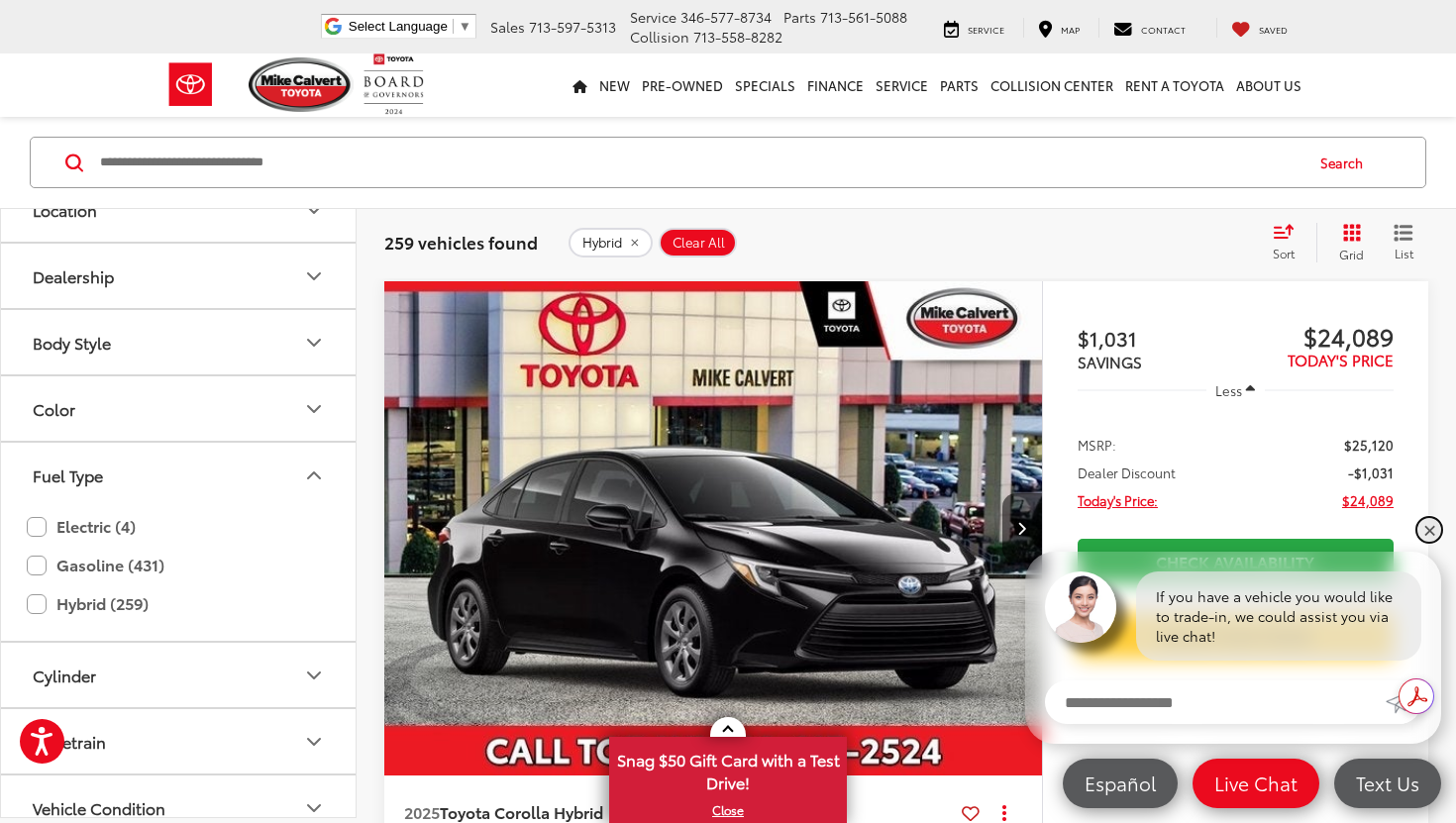 click on "✕" at bounding box center (1429, 530) 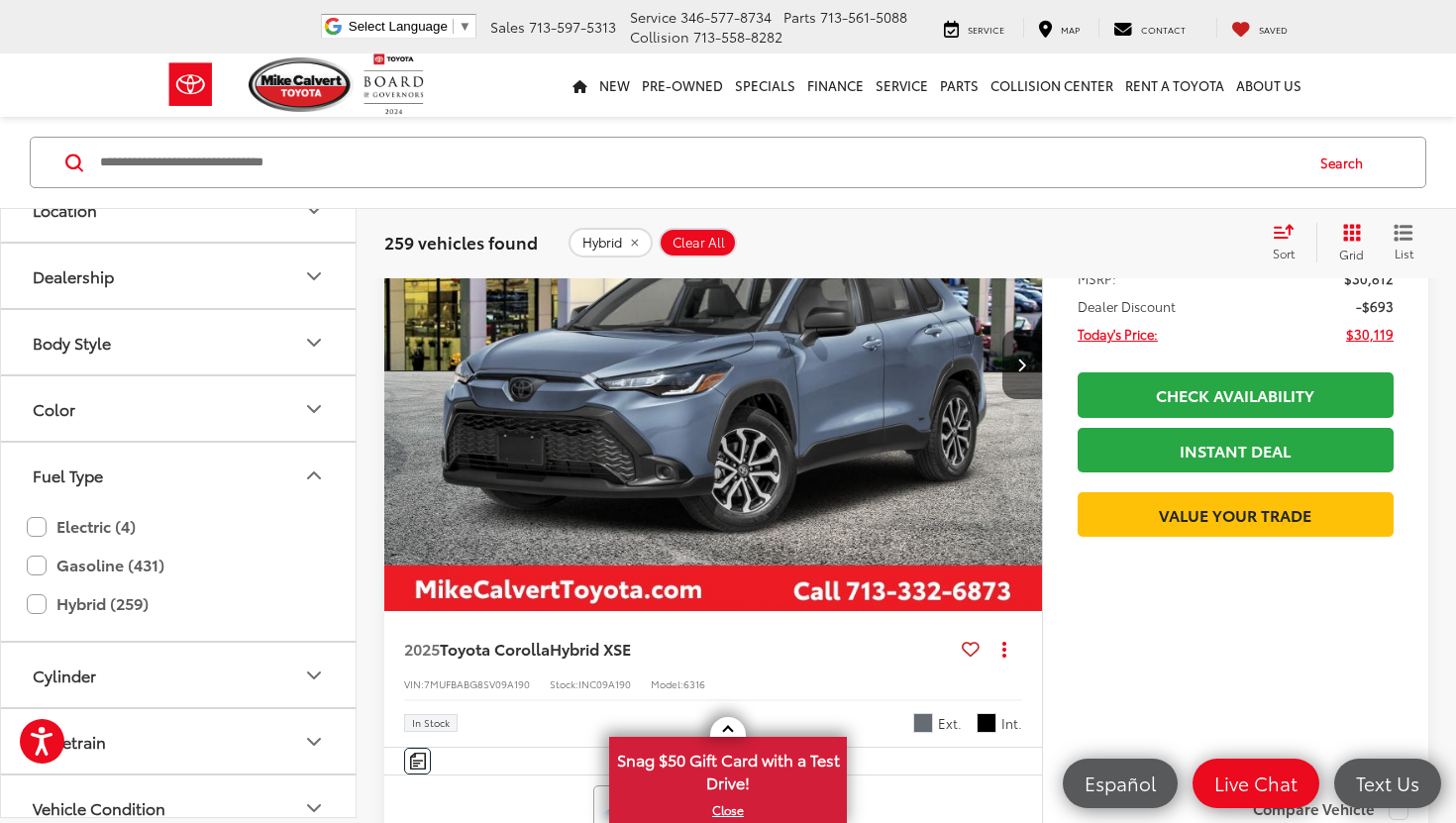 scroll, scrollTop: 8897, scrollLeft: 0, axis: vertical 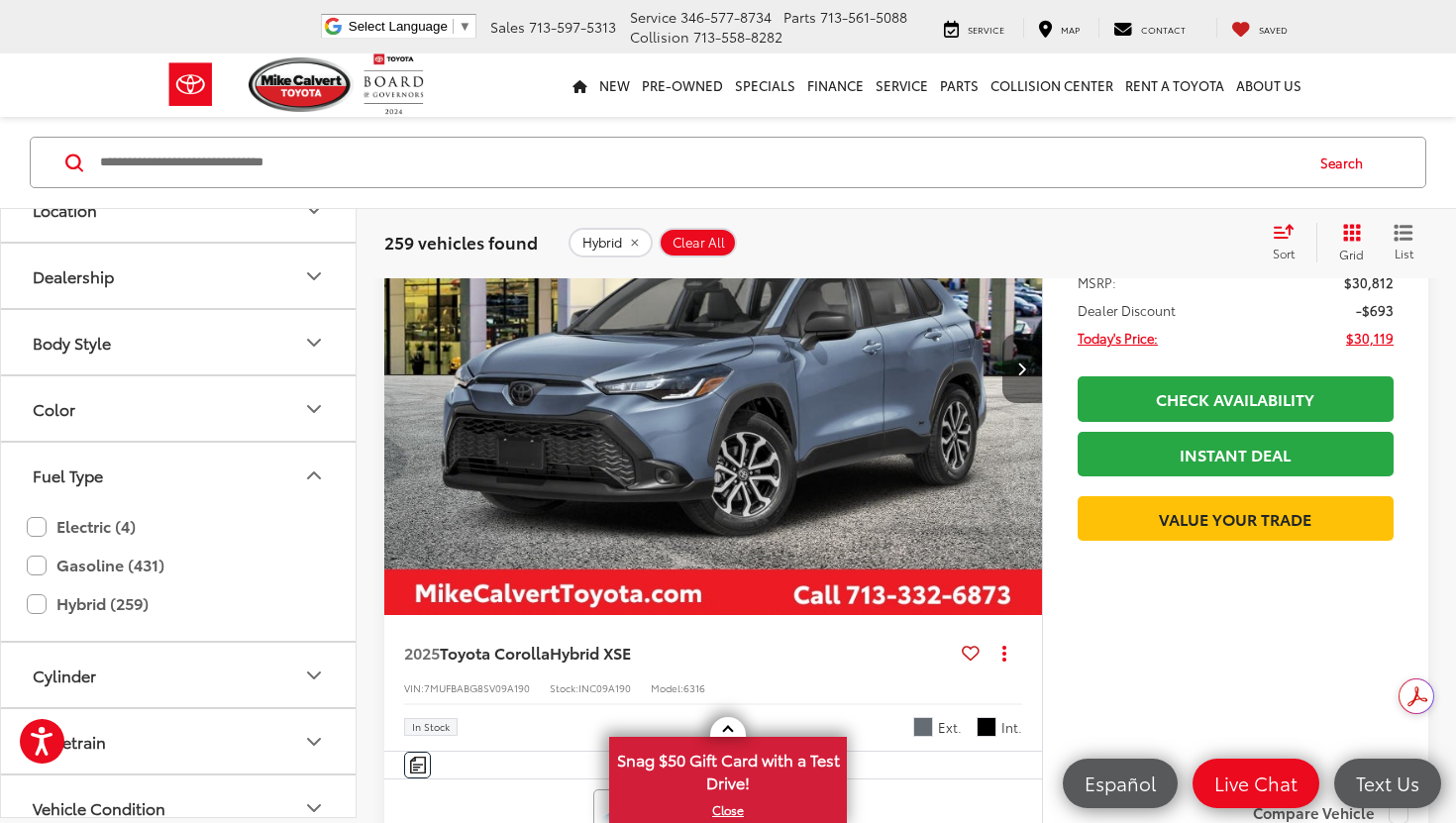 click at bounding box center (1021, 368) 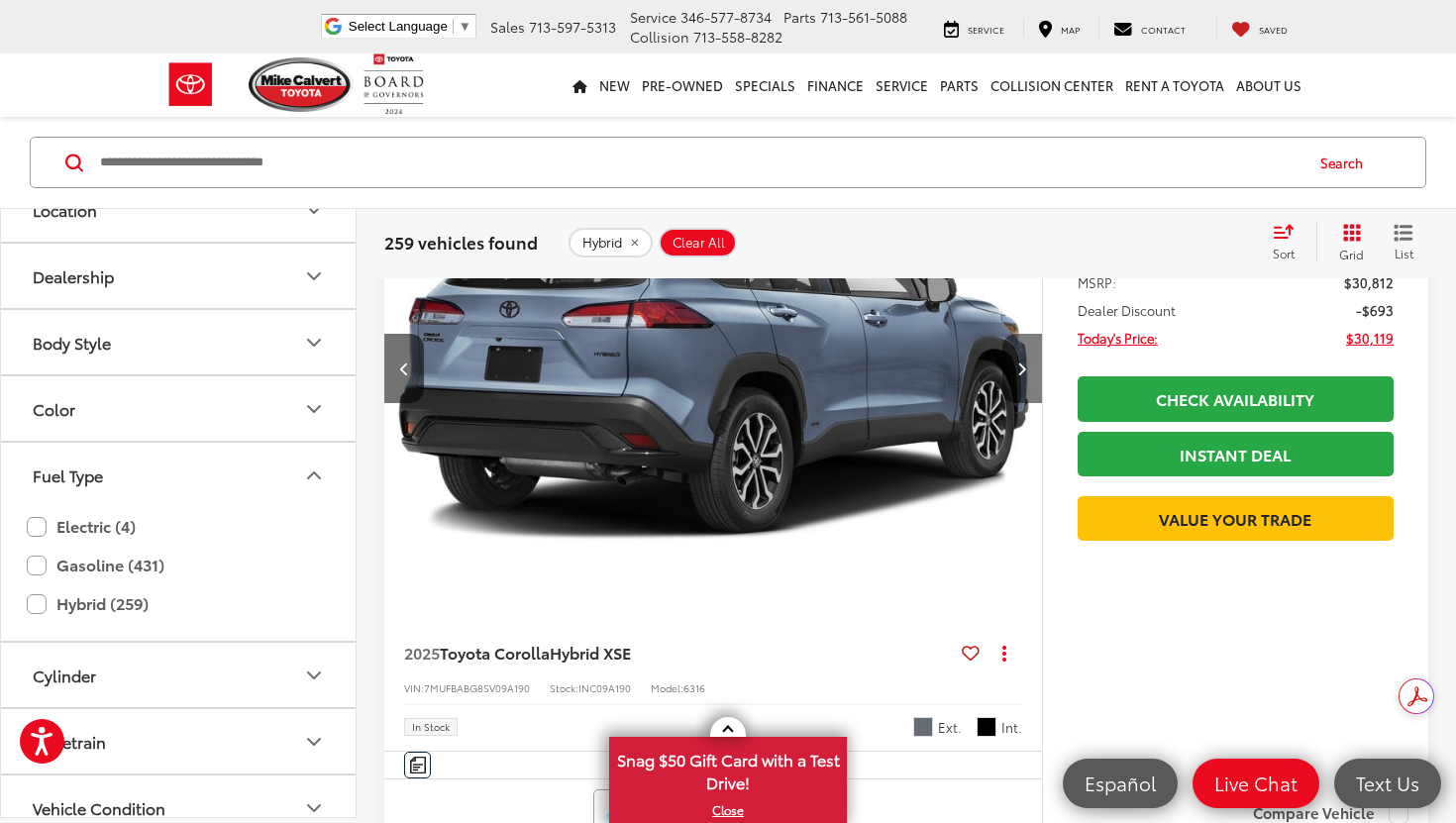click at bounding box center (1021, 368) 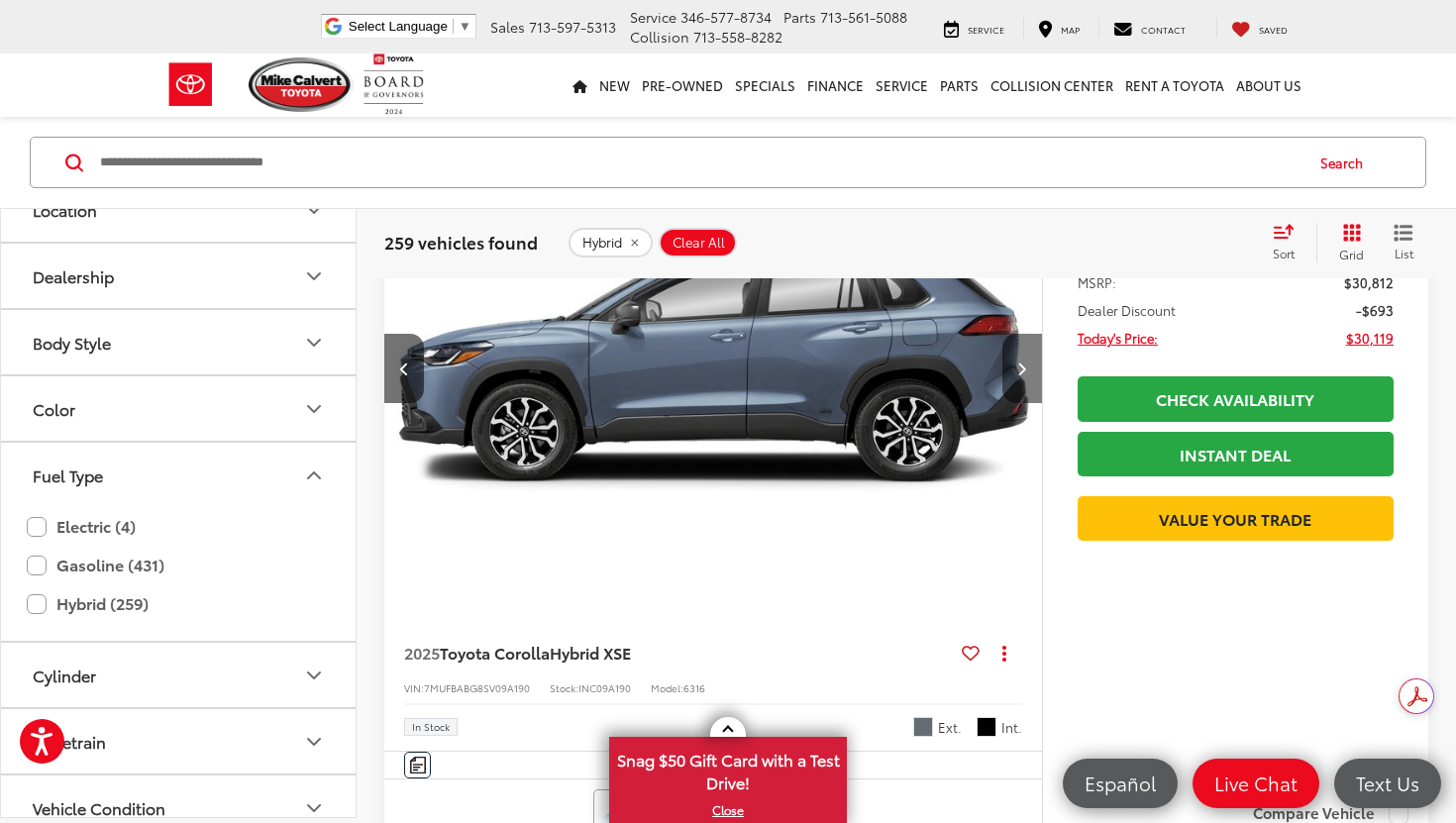 click at bounding box center [1021, 368] 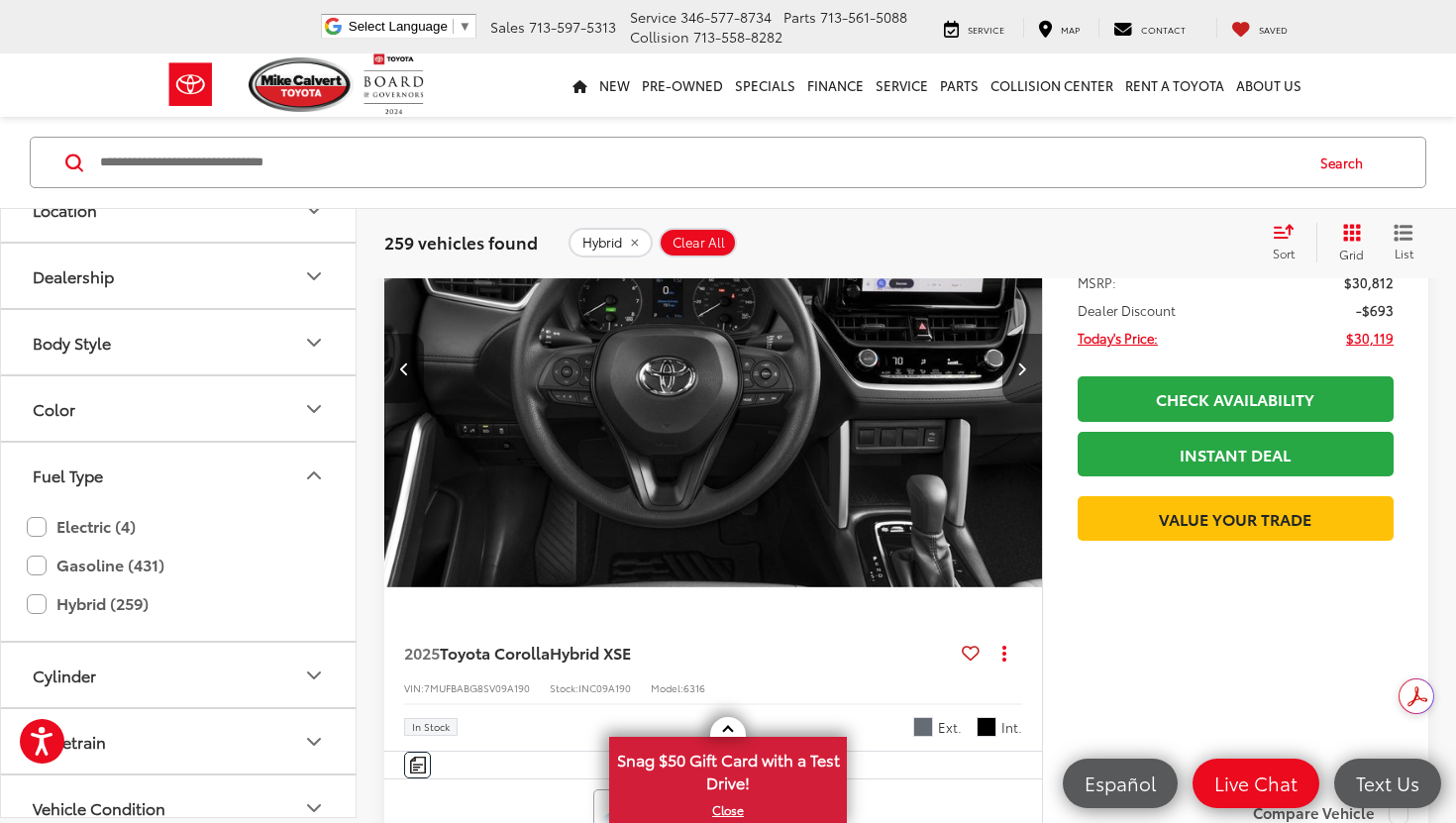 click at bounding box center [1021, 368] 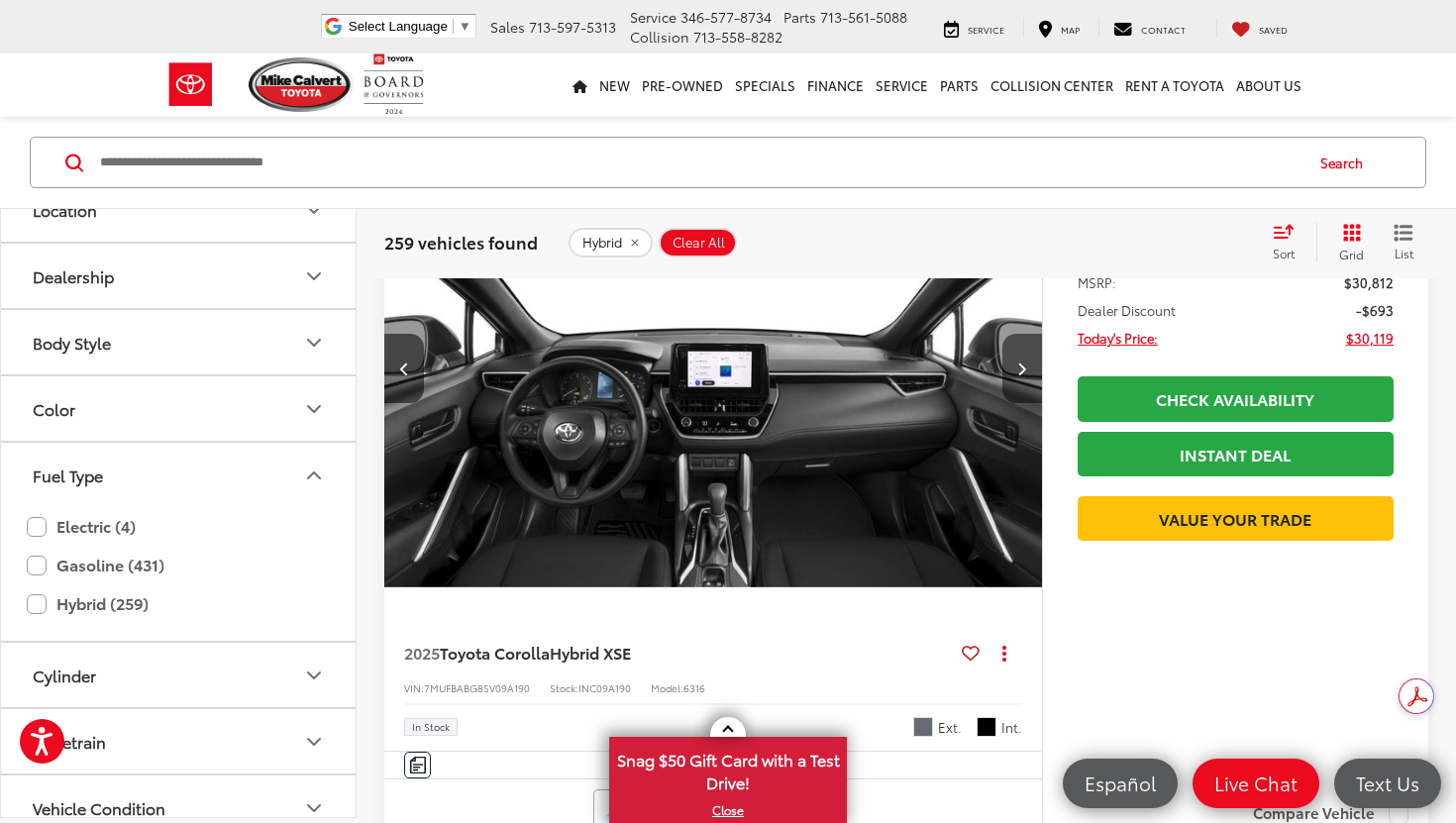 click at bounding box center [1021, 368] 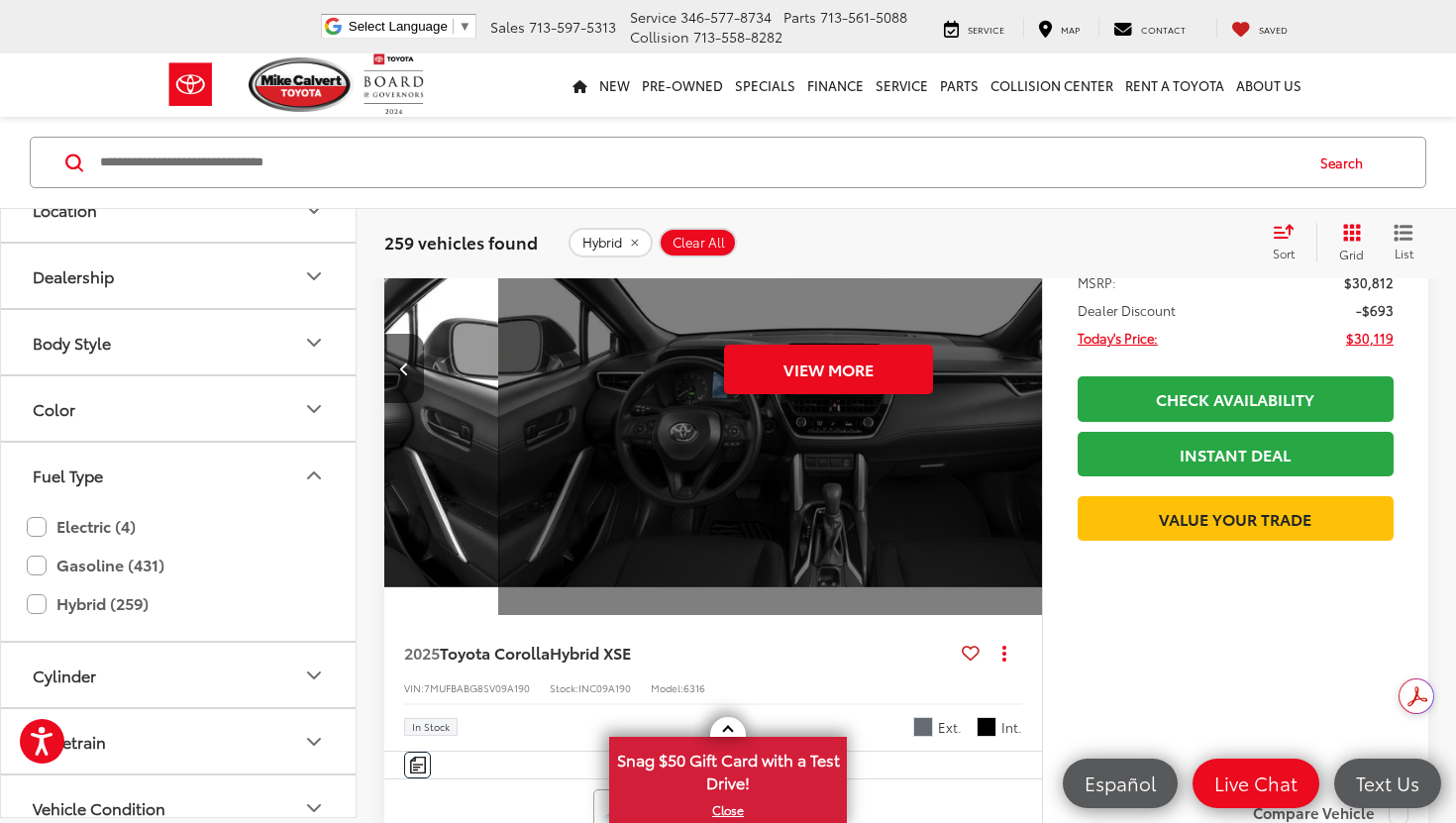 scroll, scrollTop: 0, scrollLeft: 3303, axis: horizontal 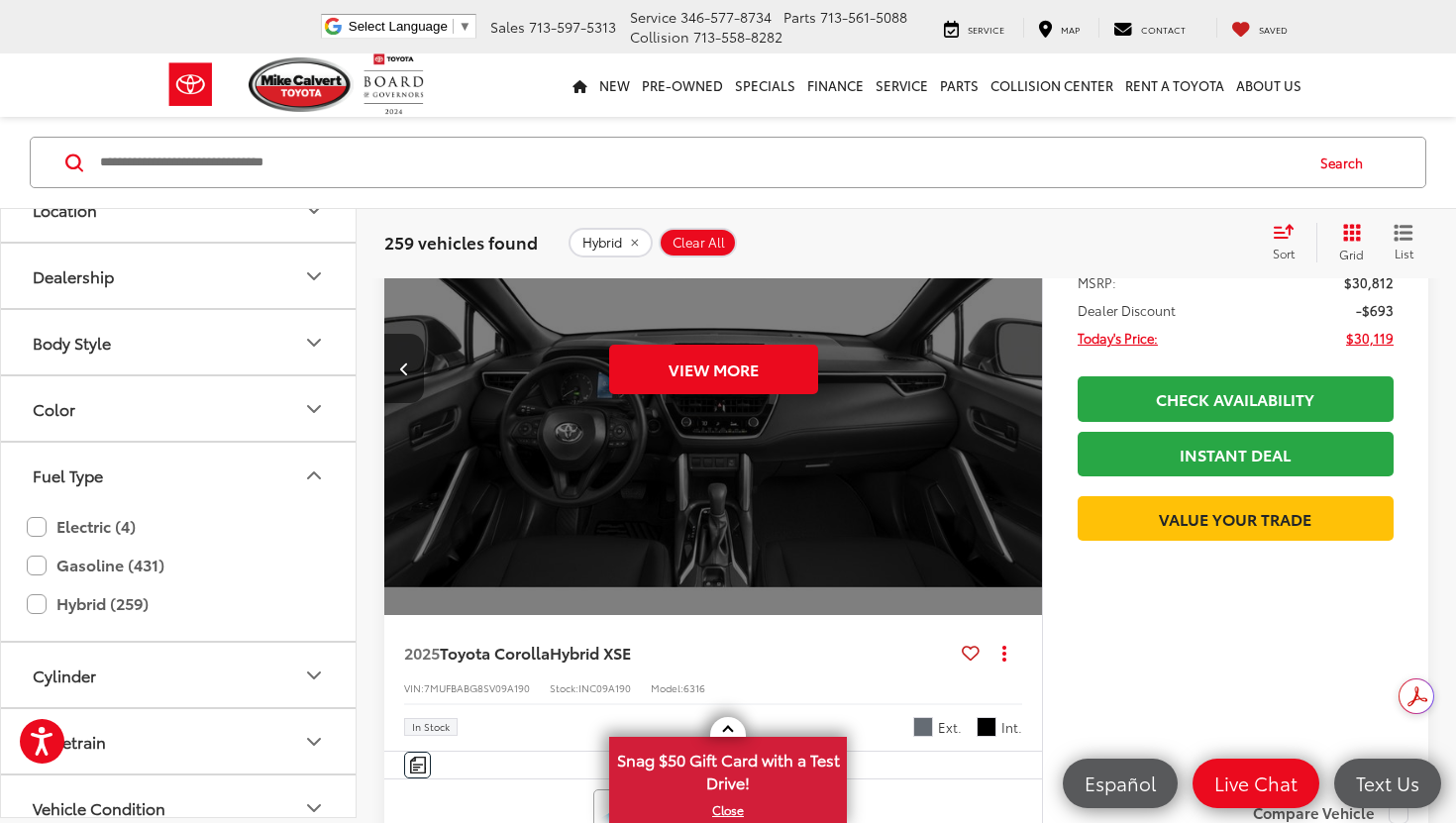 click on "View More" at bounding box center [713, 369] 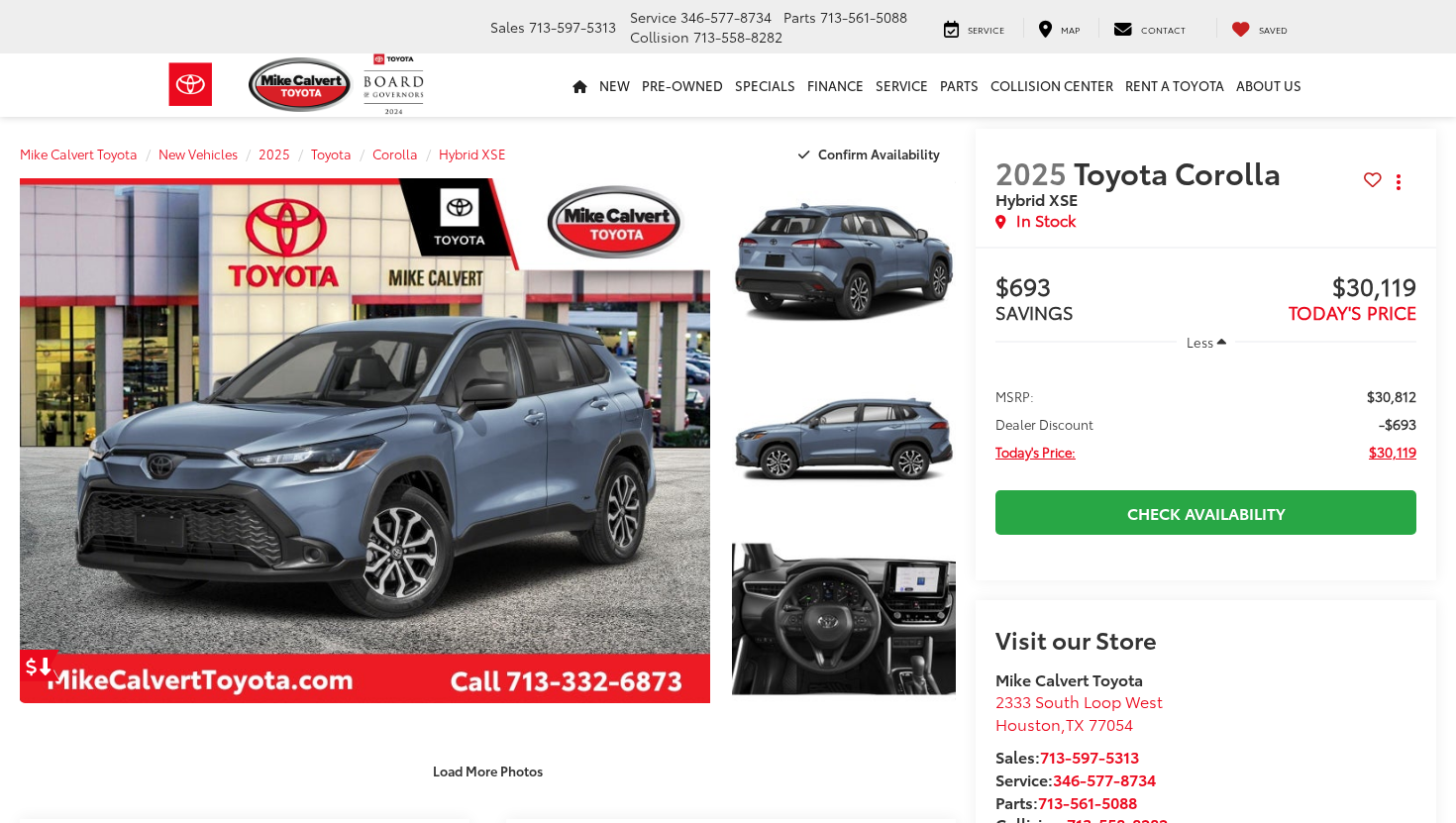 scroll, scrollTop: 0, scrollLeft: 0, axis: both 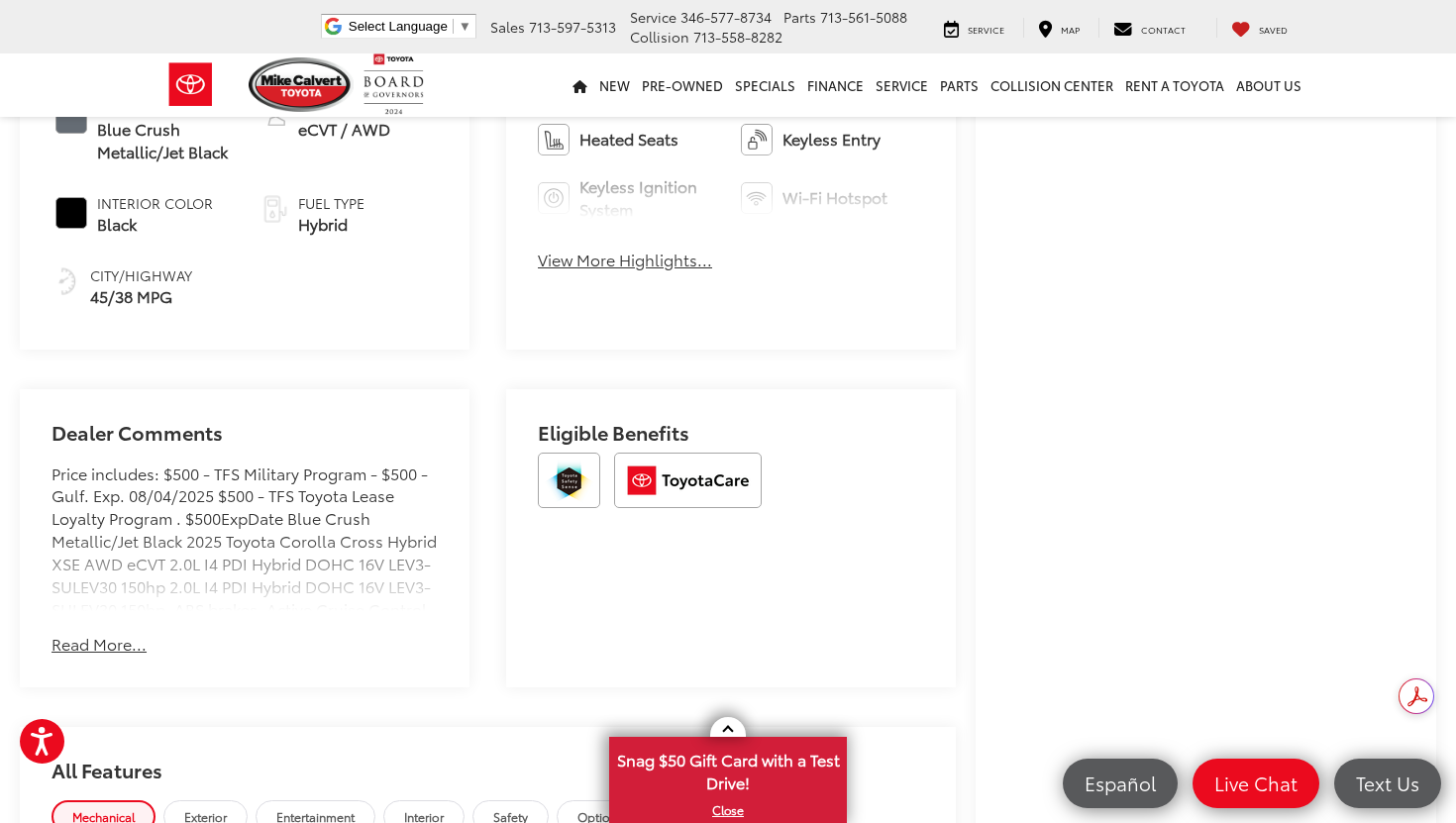 click on "Read More..." at bounding box center [99, 644] 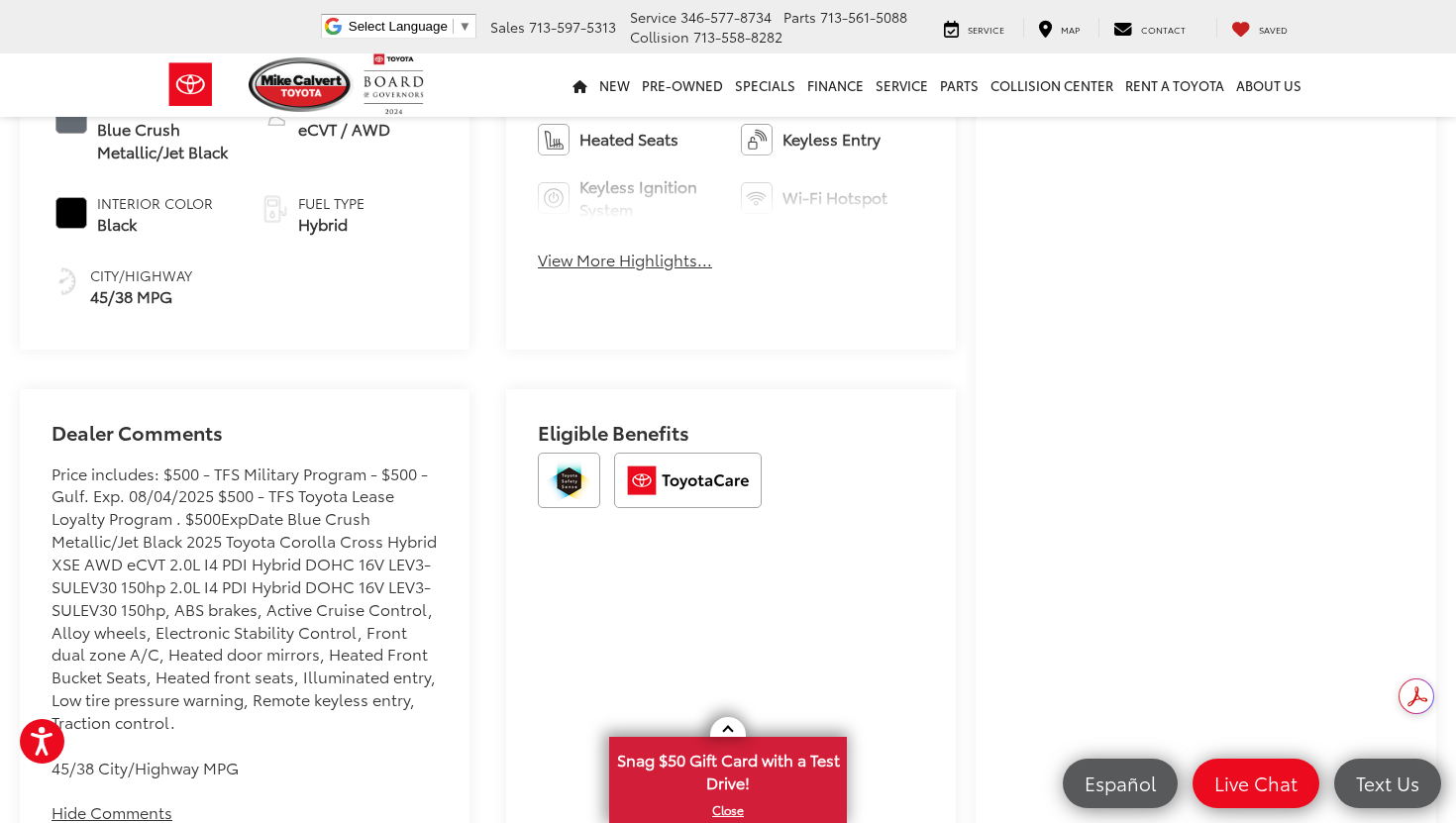 click on "Price includes: $500 - TFS Military Program - $500 - Gulf. Exp. 08/04/2025 $500 - TFS Toyota Lease Loyalty Program . $500ExpDate Blue Crush Metallic/Jet Black 2025 Toyota Corolla Cross Hybrid XSE AWD eCVT 2.0L I4 PDI Hybrid DOHC 16V LEV3-SULEV30 150hp 2.0L I4 PDI Hybrid DOHC 16V LEV3-SULEV30 150hp, ABS brakes, Active Cruise Control, Alloy wheels, Electronic Stability Control, Front dual zone A/C, Heated door mirrors, Heated Front Bucket Seats, Heated front seats, Illuminated entry, Low tire pressure warning, Remote keyless entry, Traction control. 45/38 City/Highway MPG" at bounding box center [245, 621] 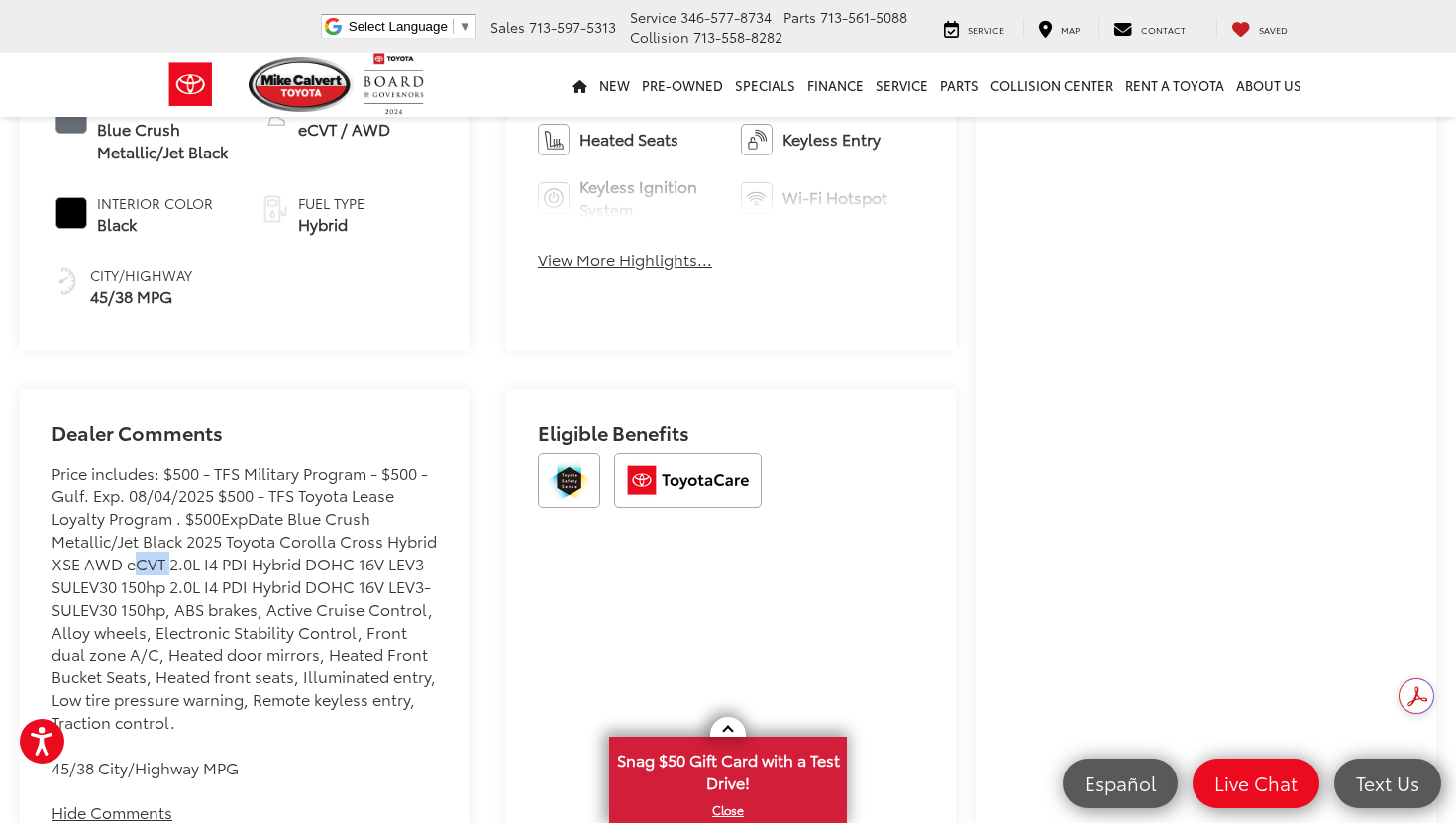click on "Price includes: $500 - TFS Military Program - $500 - Gulf. Exp. 08/04/2025 $500 - TFS Toyota Lease Loyalty Program . $500ExpDate Blue Crush Metallic/Jet Black 2025 Toyota Corolla Cross Hybrid XSE AWD eCVT 2.0L I4 PDI Hybrid DOHC 16V LEV3-SULEV30 150hp 2.0L I4 PDI Hybrid DOHC 16V LEV3-SULEV30 150hp, ABS brakes, Active Cruise Control, Alloy wheels, Electronic Stability Control, Front dual zone A/C, Heated door mirrors, Heated Front Bucket Seats, Heated front seats, Illuminated entry, Low tire pressure warning, Remote keyless entry, Traction control. 45/38 City/Highway MPG" at bounding box center (245, 621) 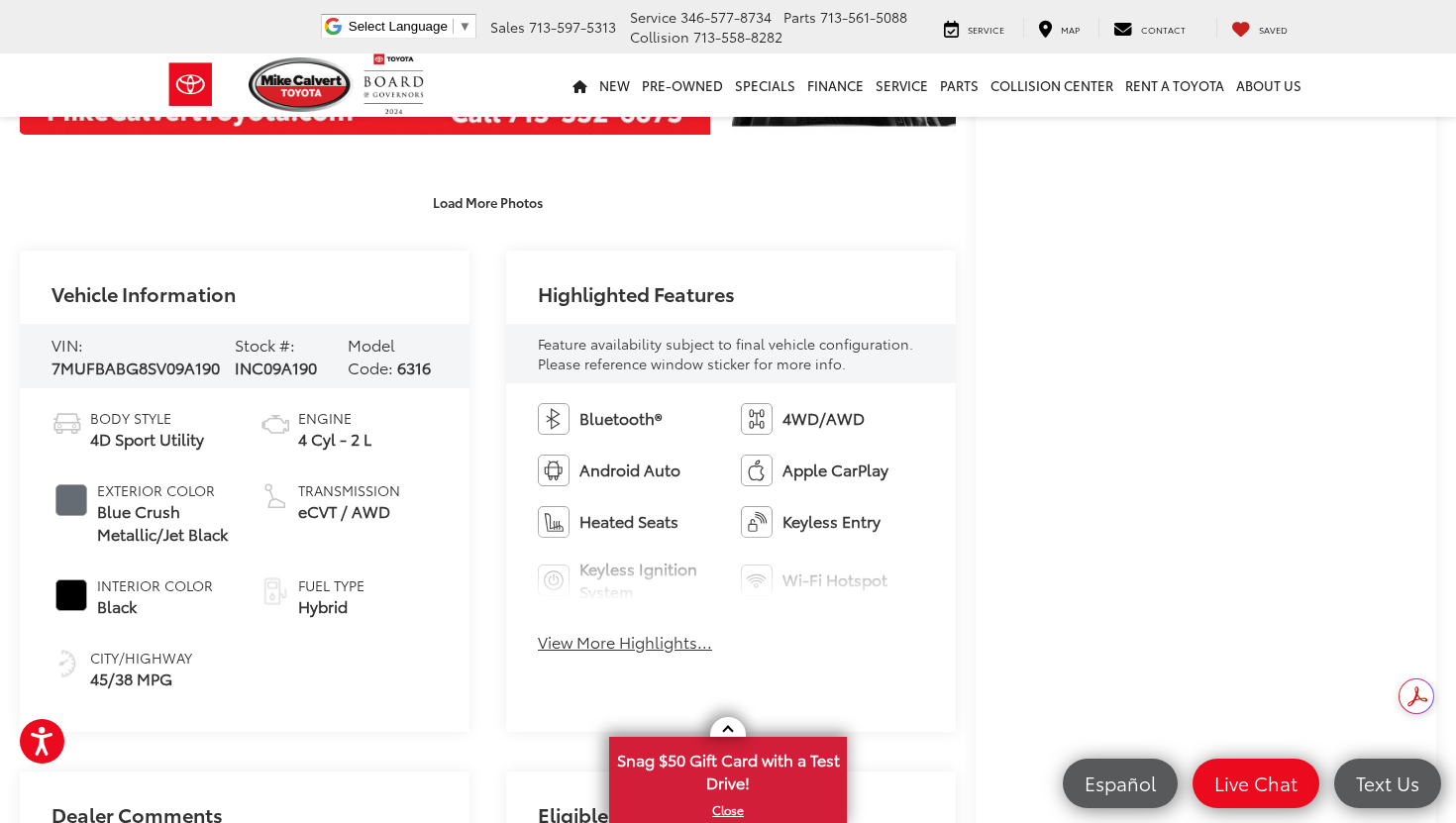 scroll, scrollTop: 0, scrollLeft: 0, axis: both 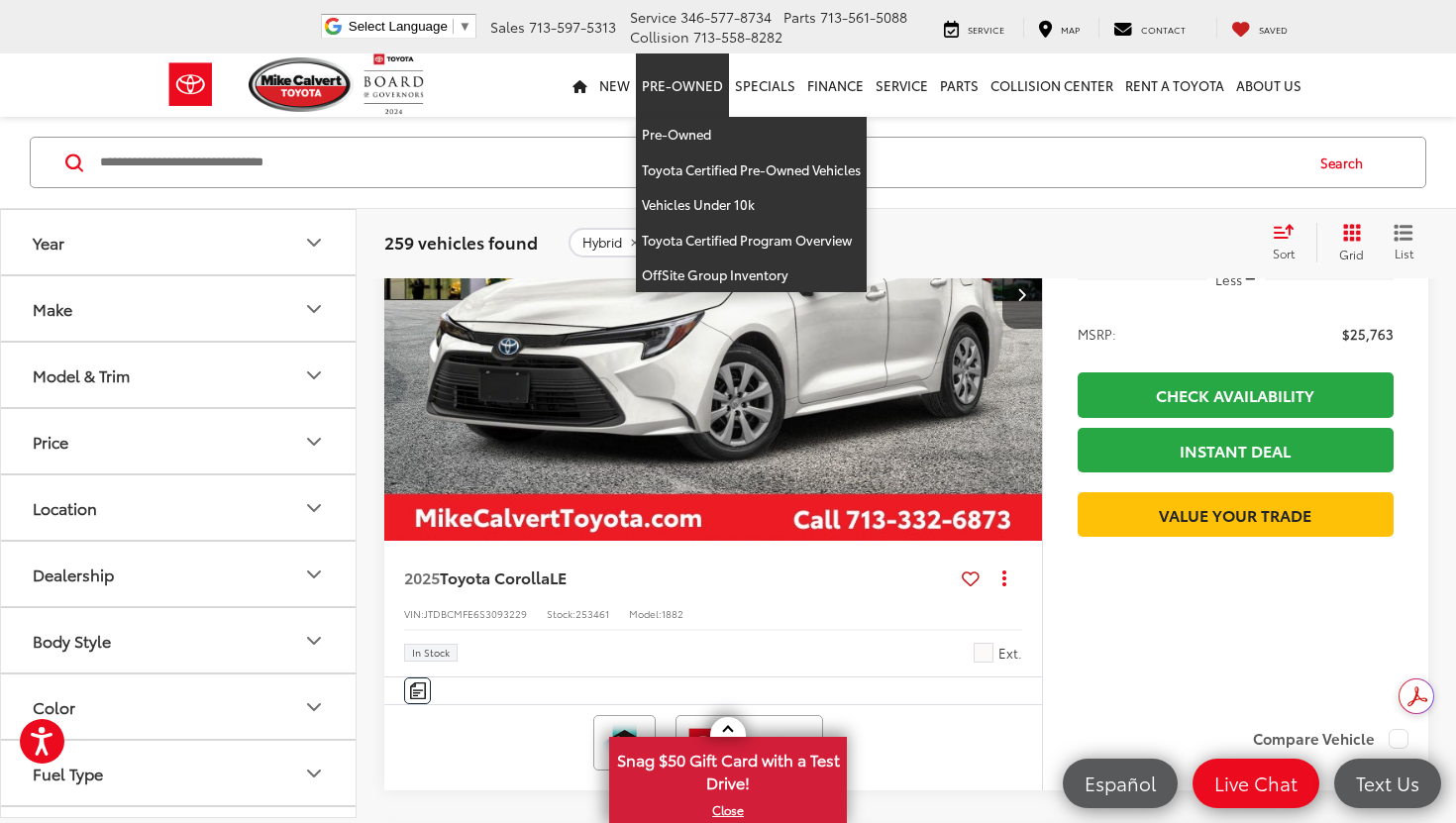 click on "Pre-Owned" at bounding box center [682, 85] 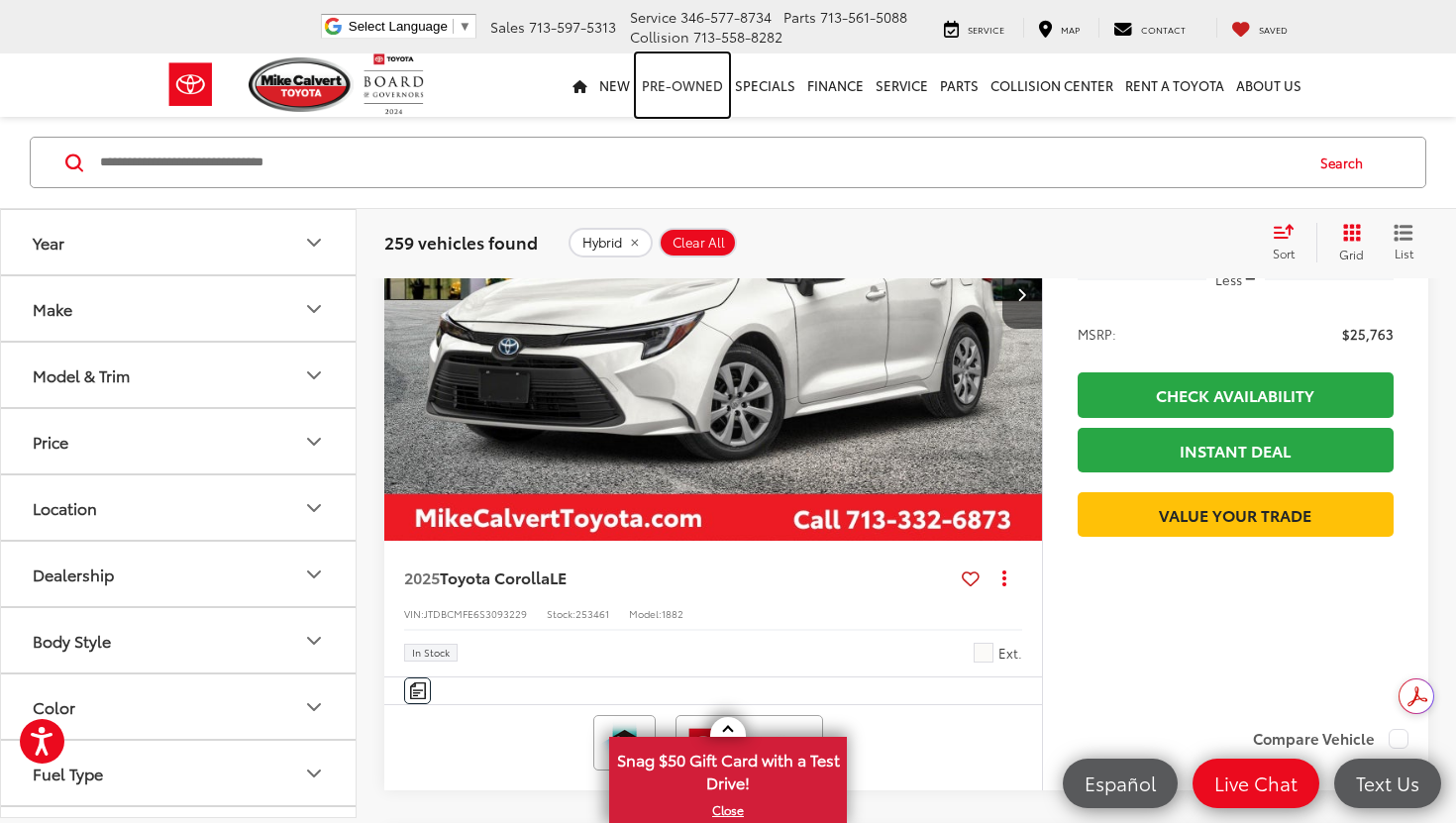 click on "Pre-Owned" at bounding box center [682, 85] 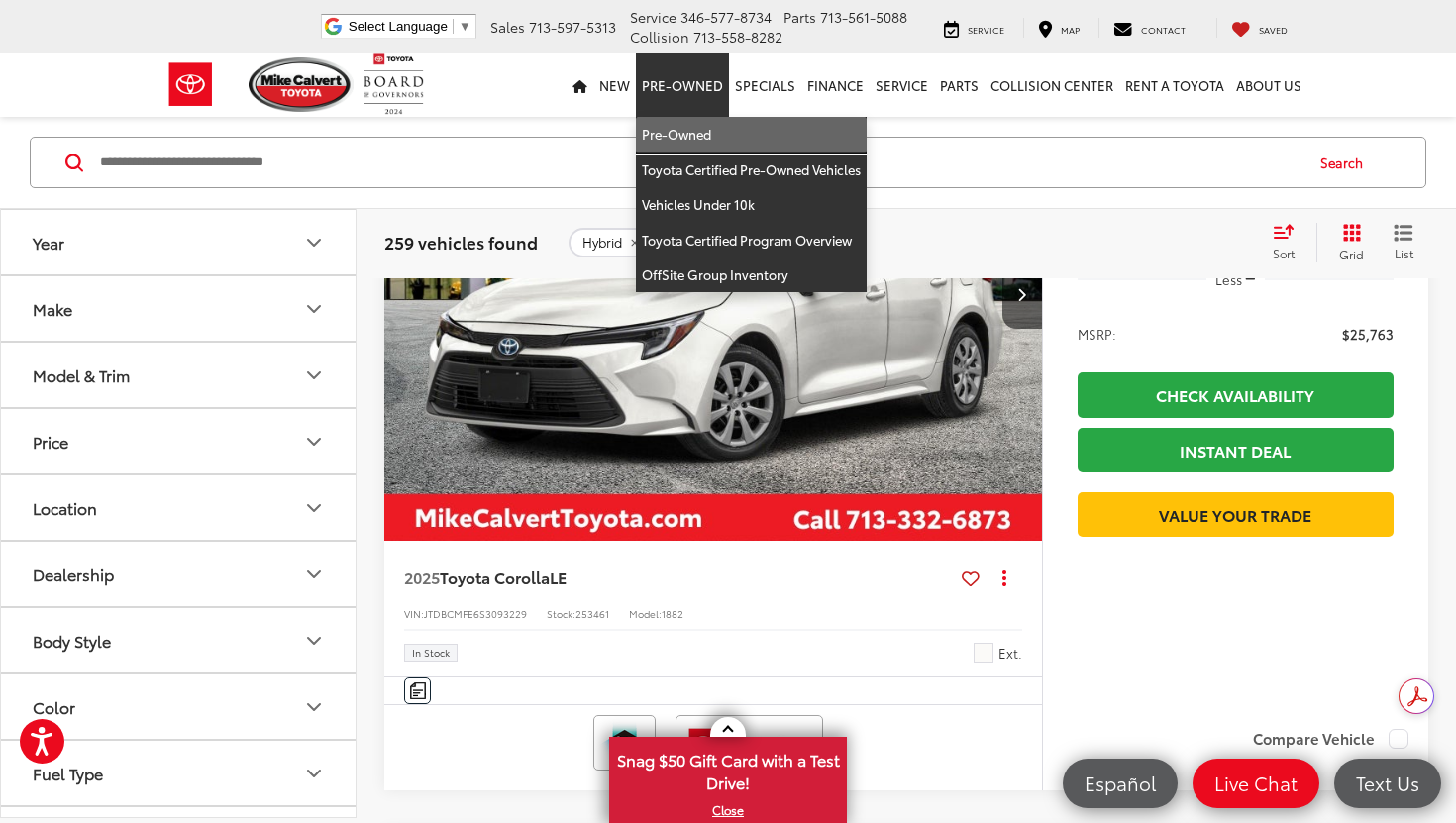 click on "Pre-Owned" at bounding box center [751, 135] 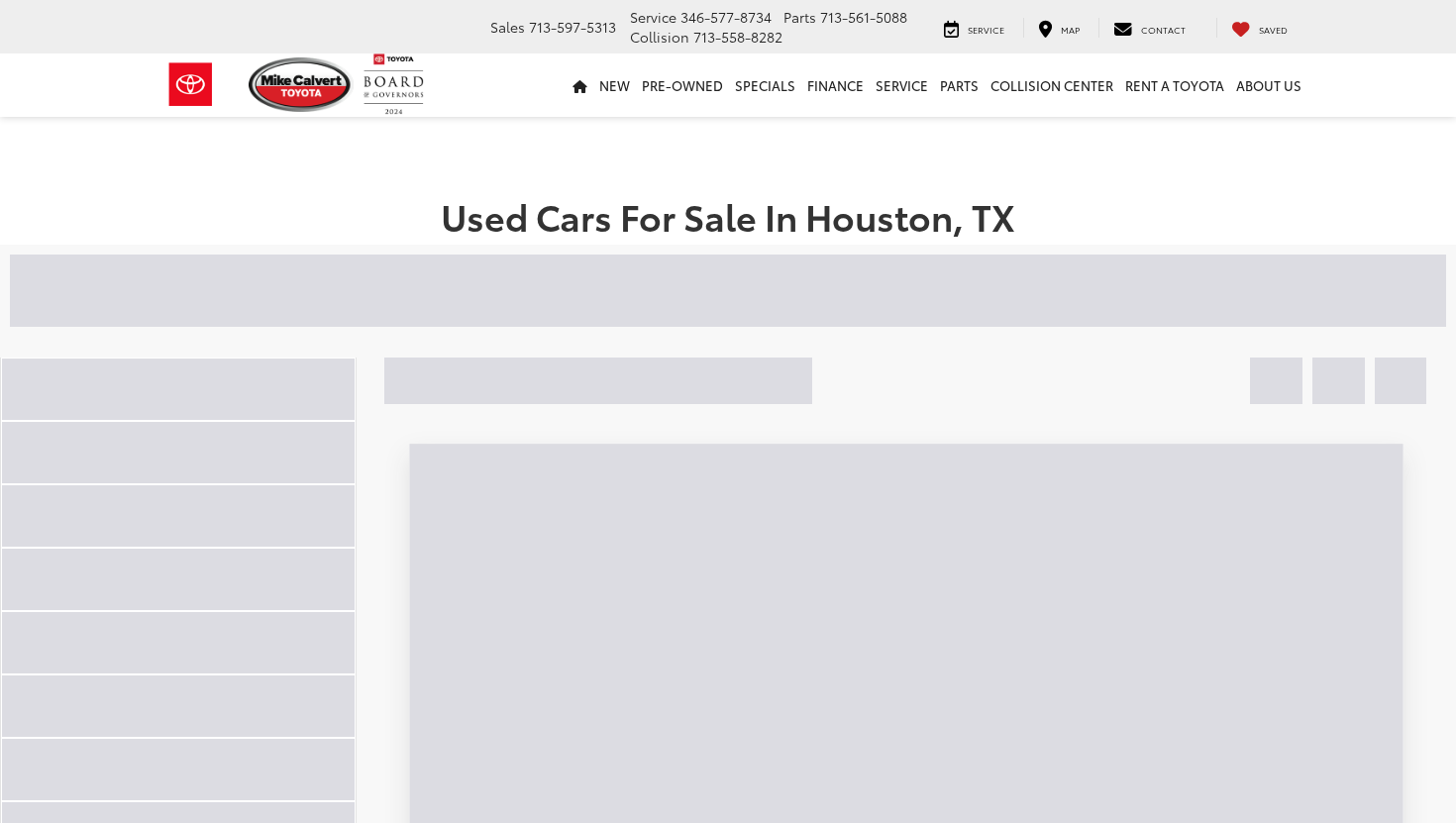 scroll, scrollTop: 0, scrollLeft: 0, axis: both 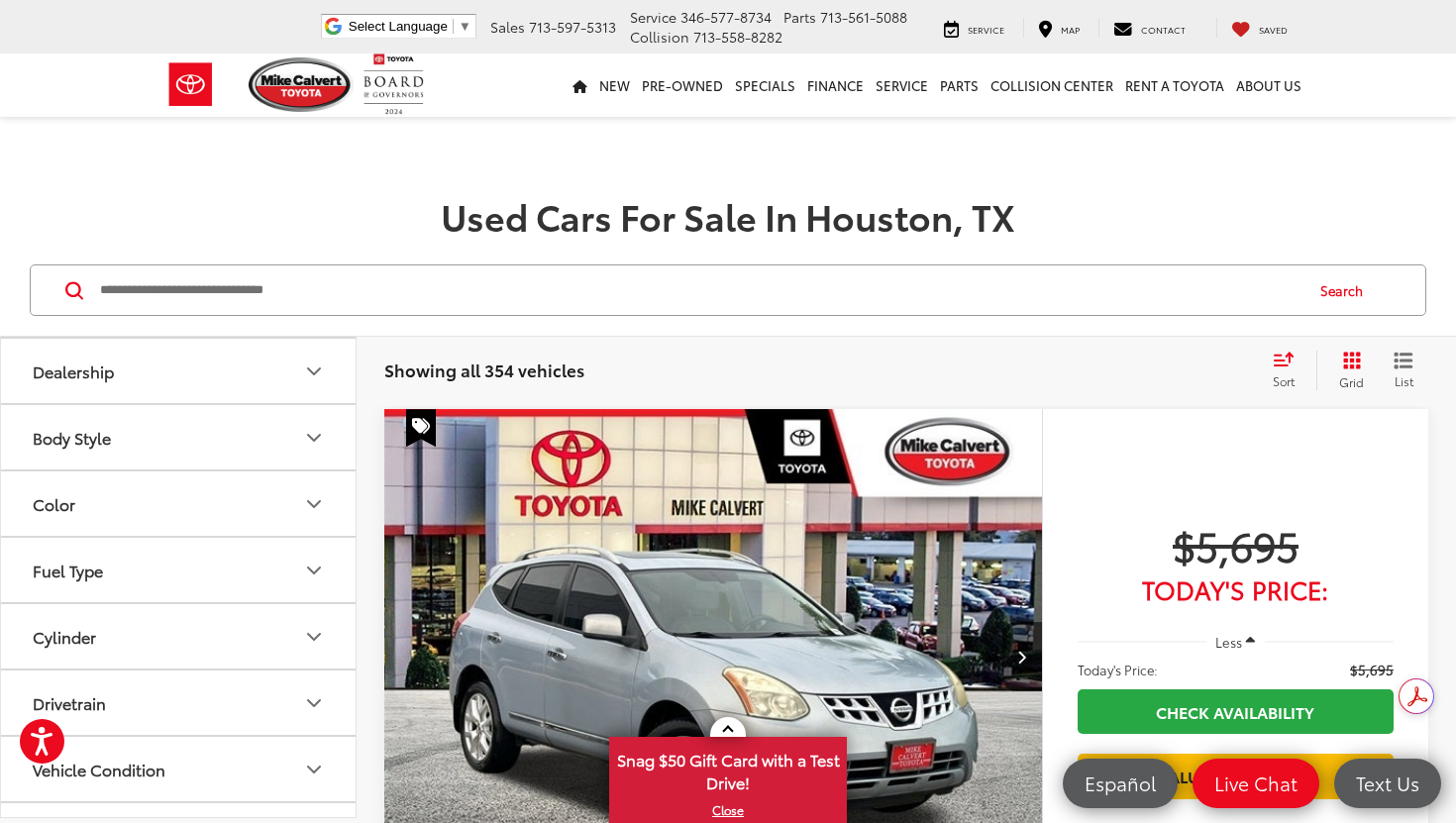 click on "Fuel Type" at bounding box center (179, 569) 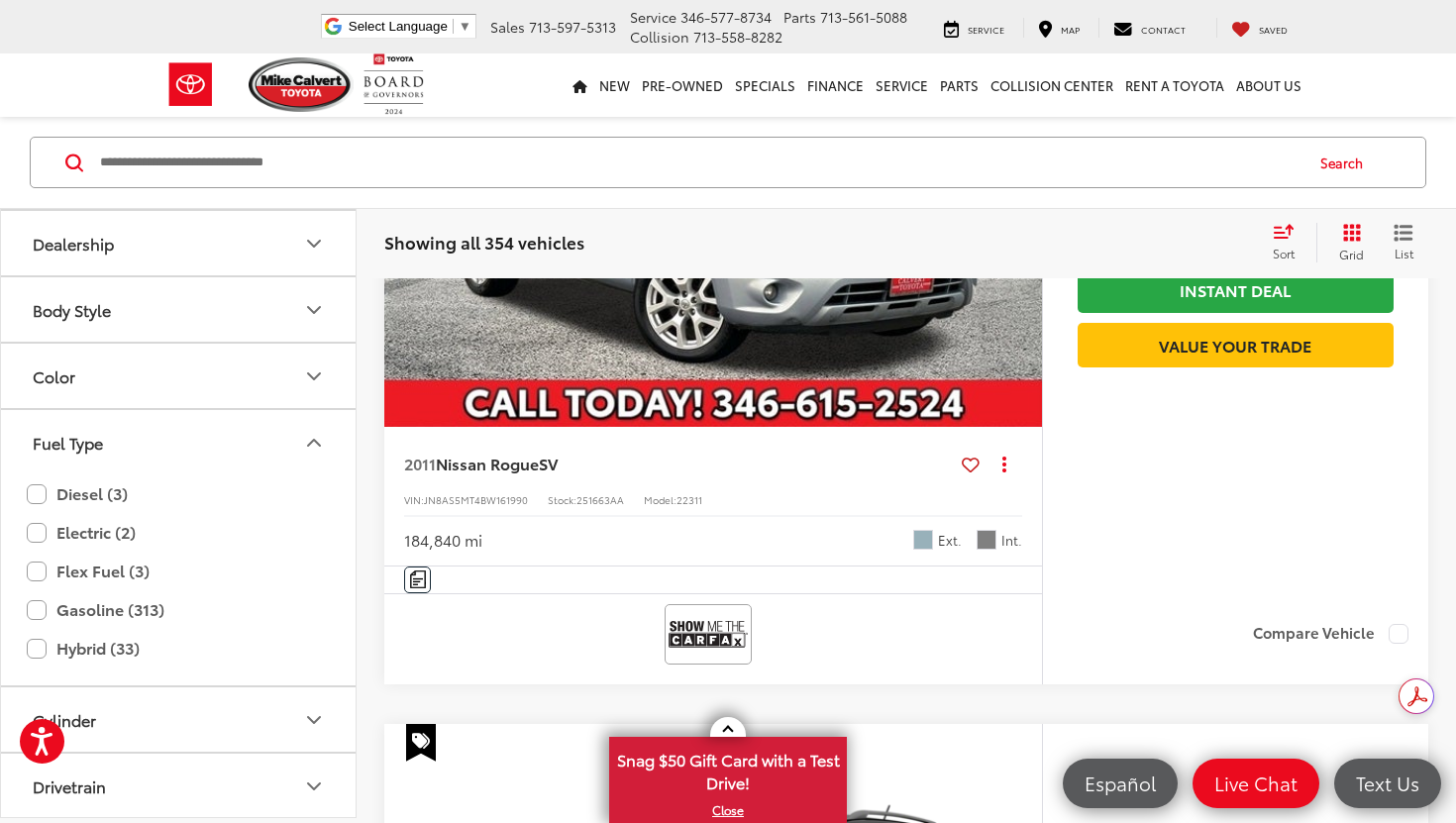 scroll, scrollTop: 475, scrollLeft: 0, axis: vertical 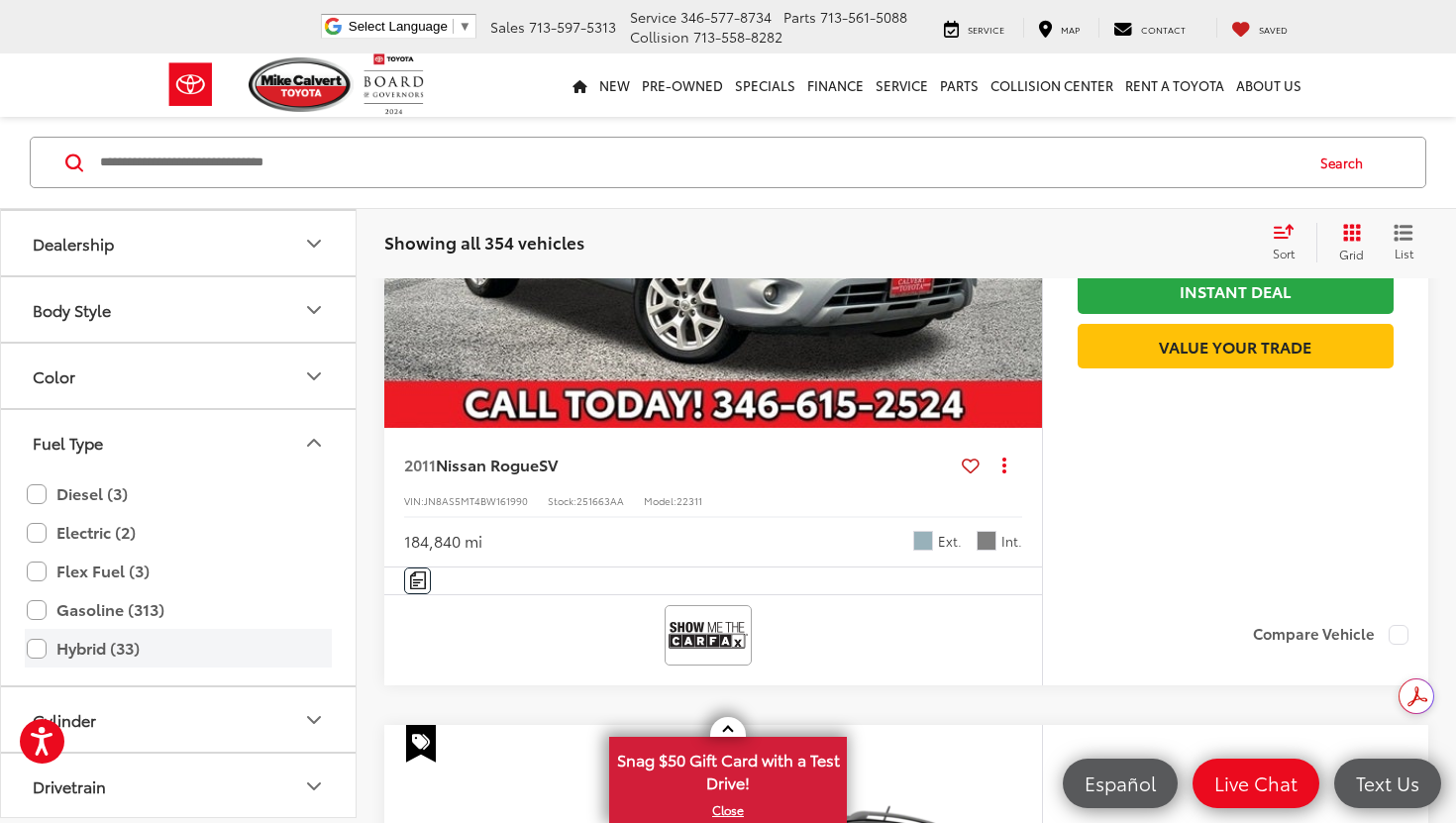 click on "Hybrid (33)" at bounding box center (178, 648) 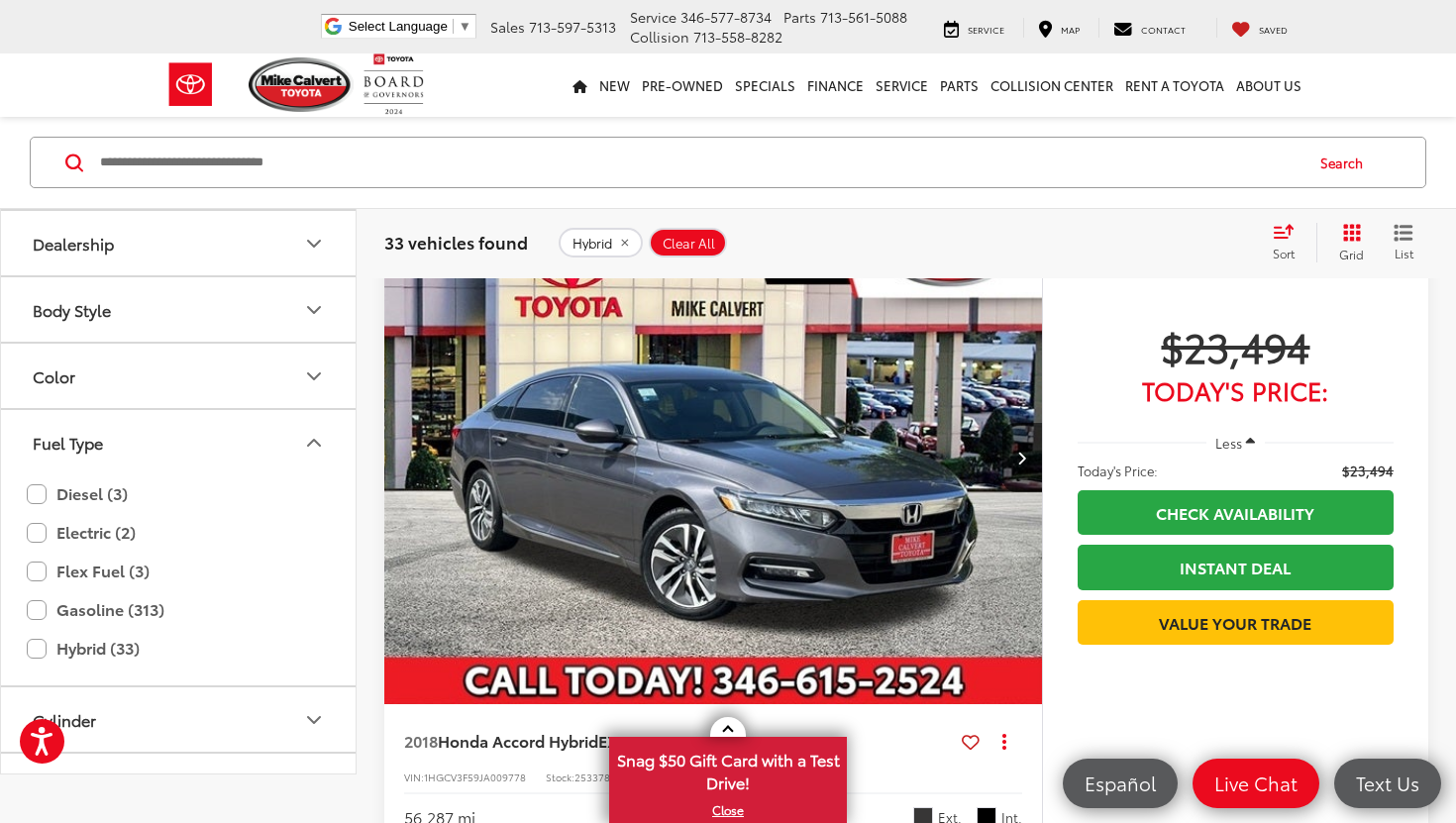 scroll, scrollTop: 0, scrollLeft: 0, axis: both 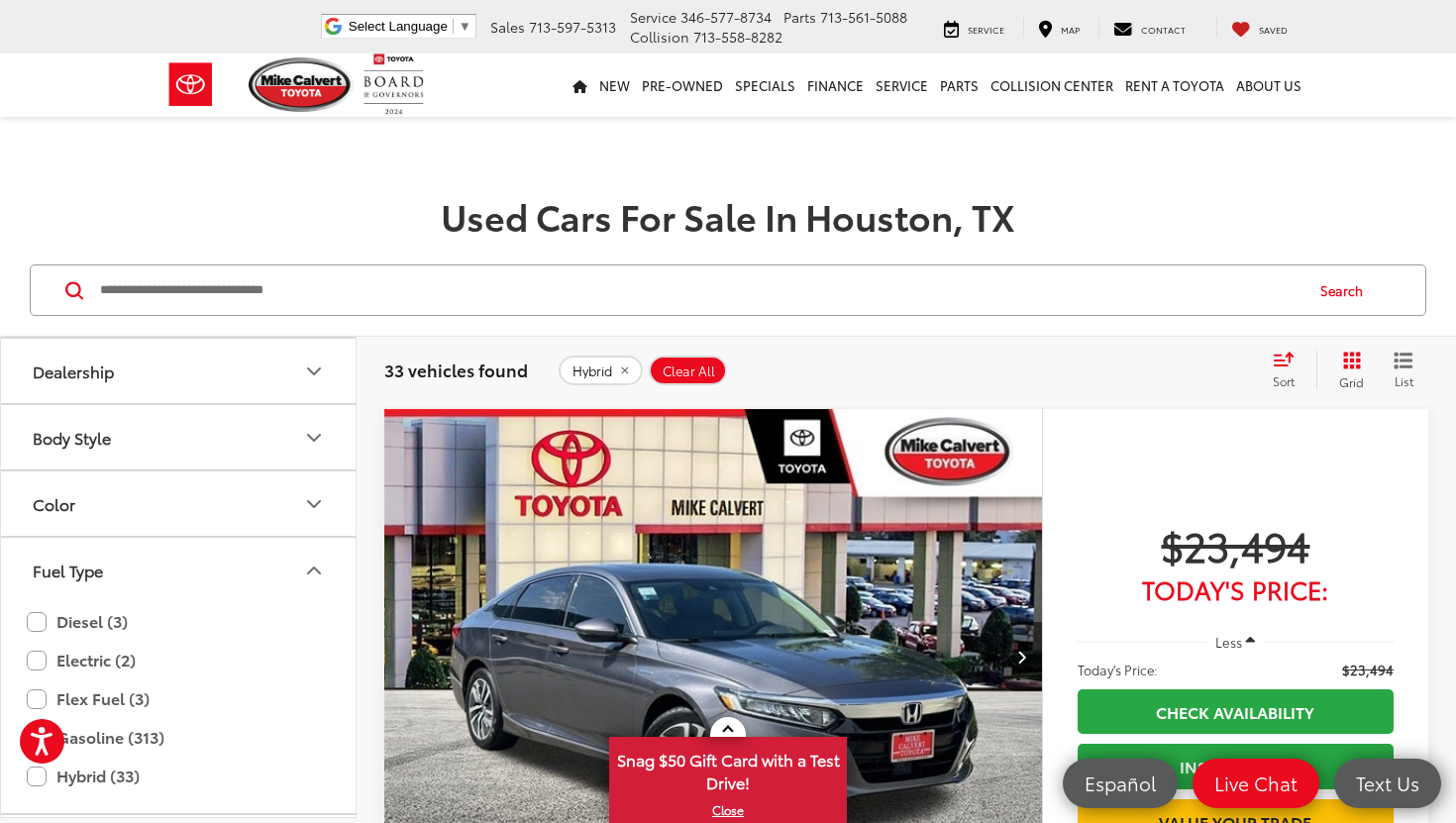 click 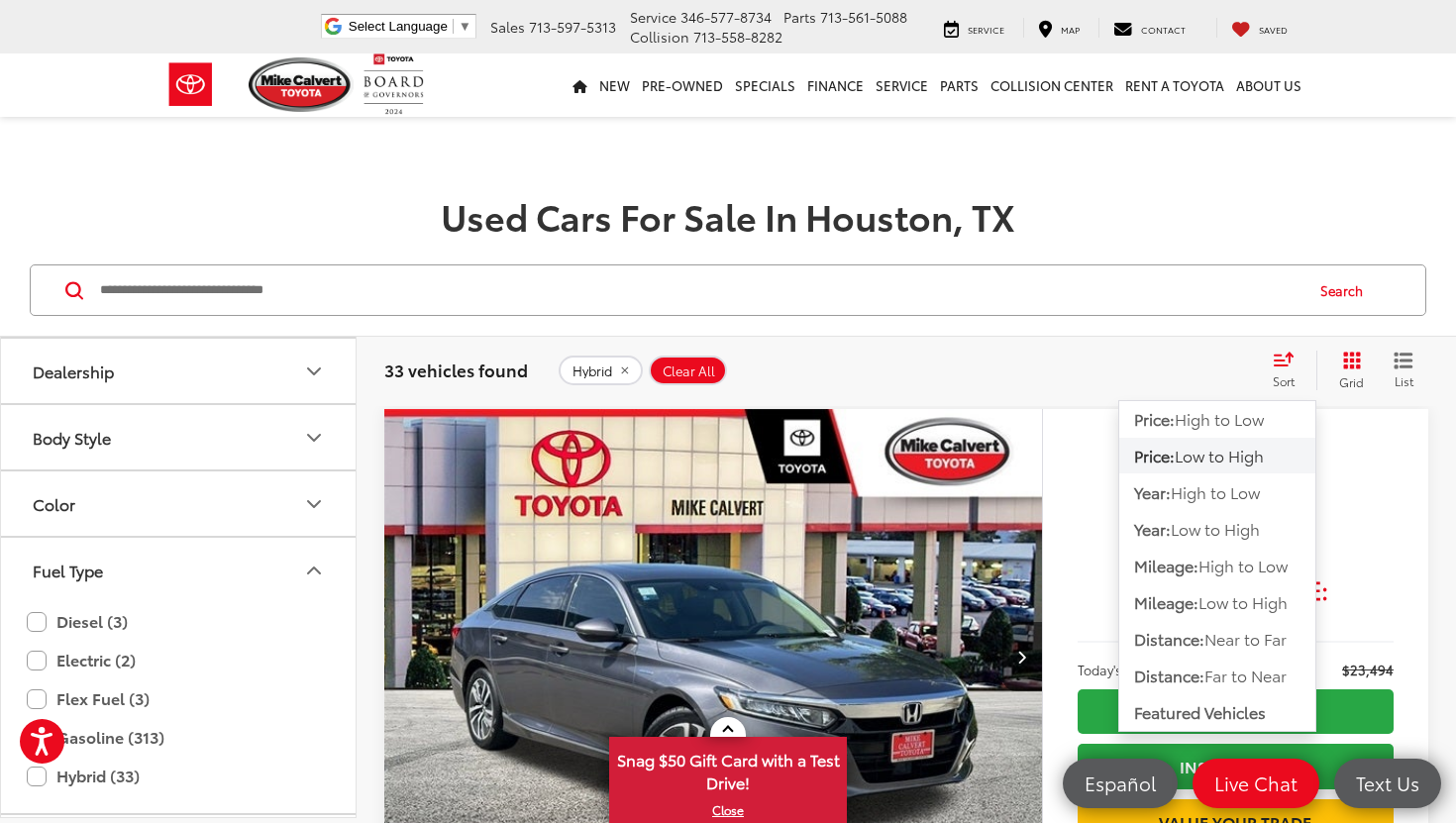 click on "Low to High" at bounding box center [1219, 455] 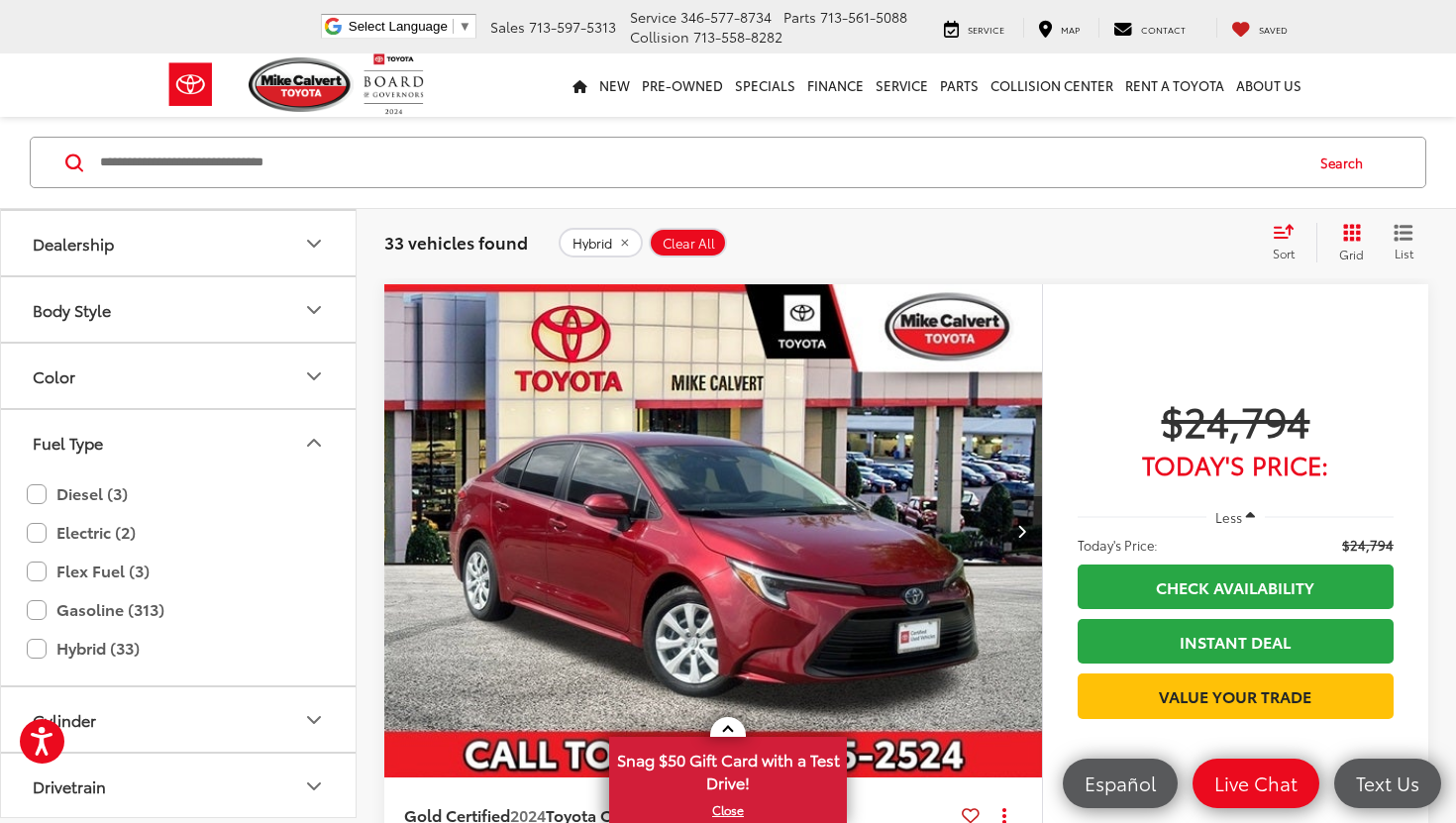 scroll, scrollTop: 924, scrollLeft: 0, axis: vertical 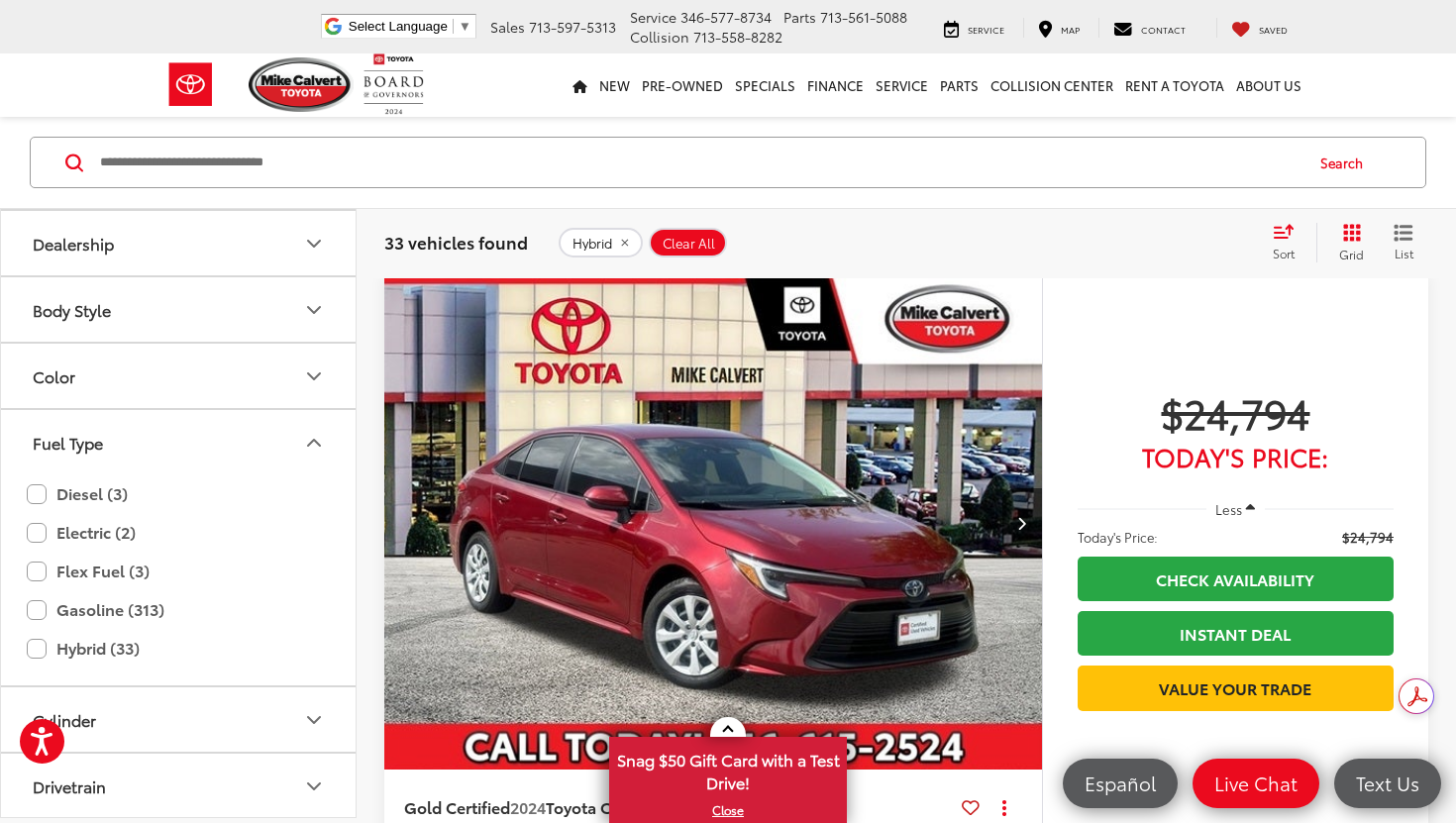 click on "Less" at bounding box center (1236, 509) 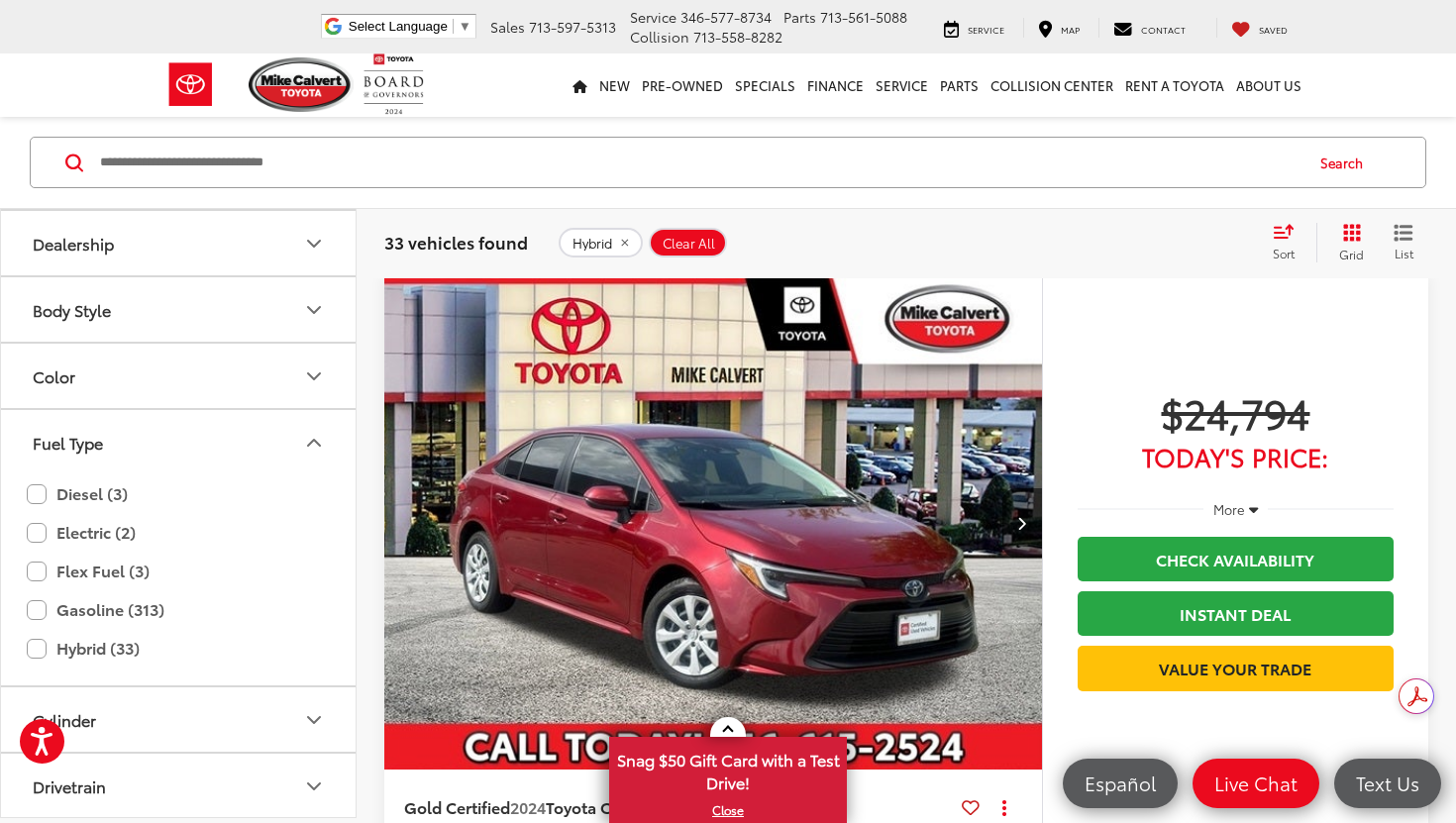 click on "More" at bounding box center [1229, 509] 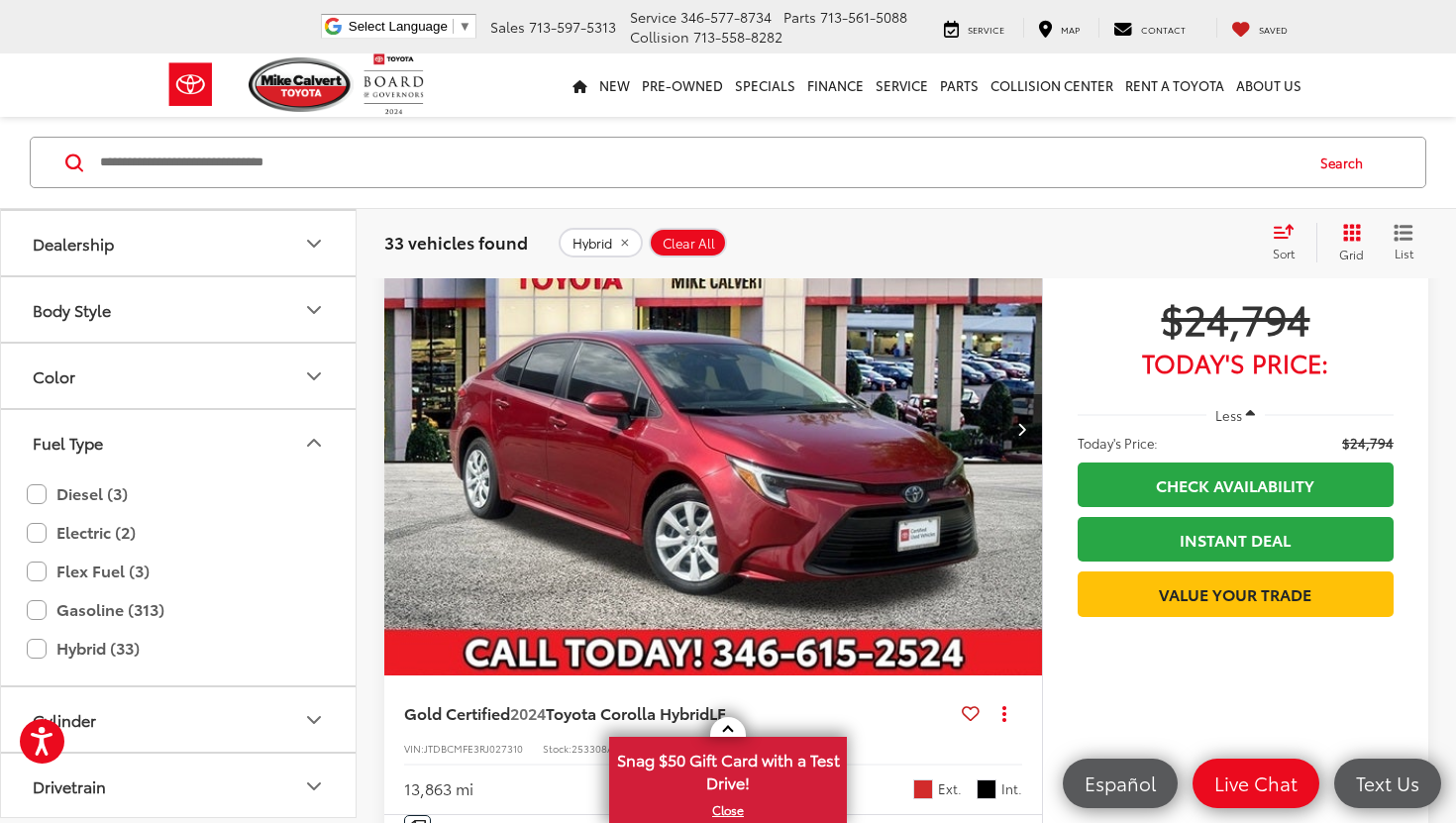 scroll, scrollTop: 1017, scrollLeft: 0, axis: vertical 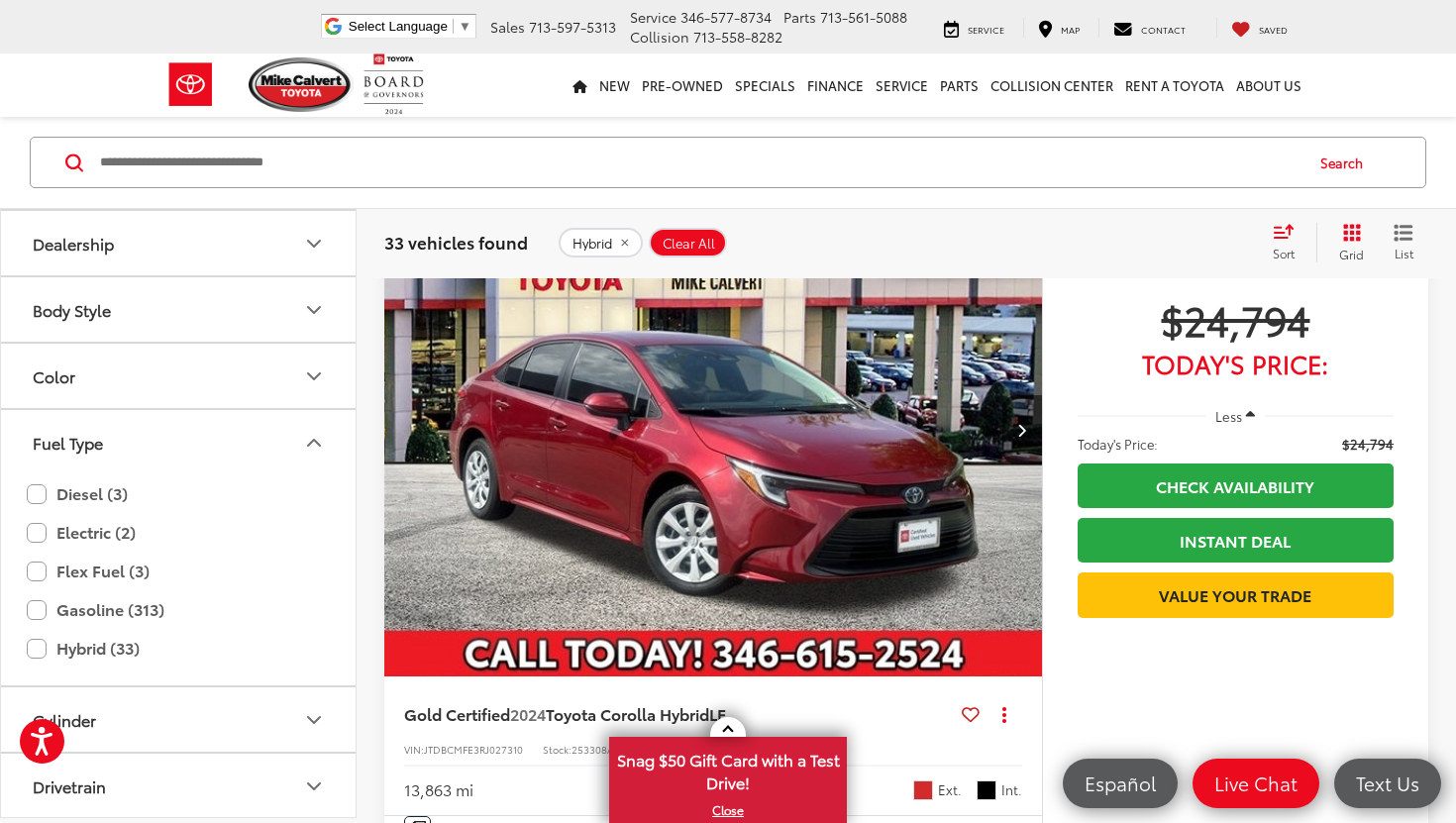 click at bounding box center (713, 431) 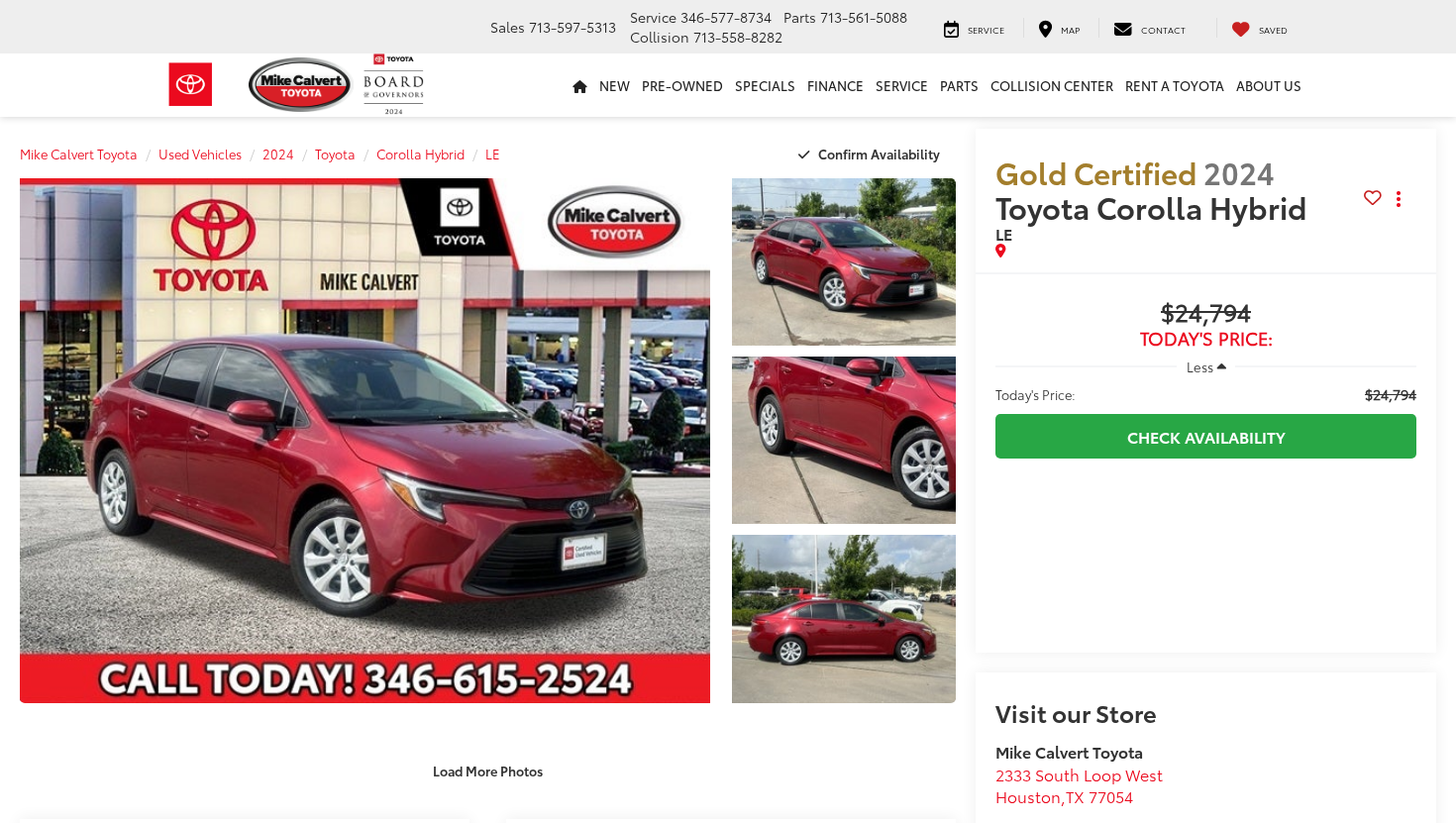 scroll, scrollTop: 0, scrollLeft: 0, axis: both 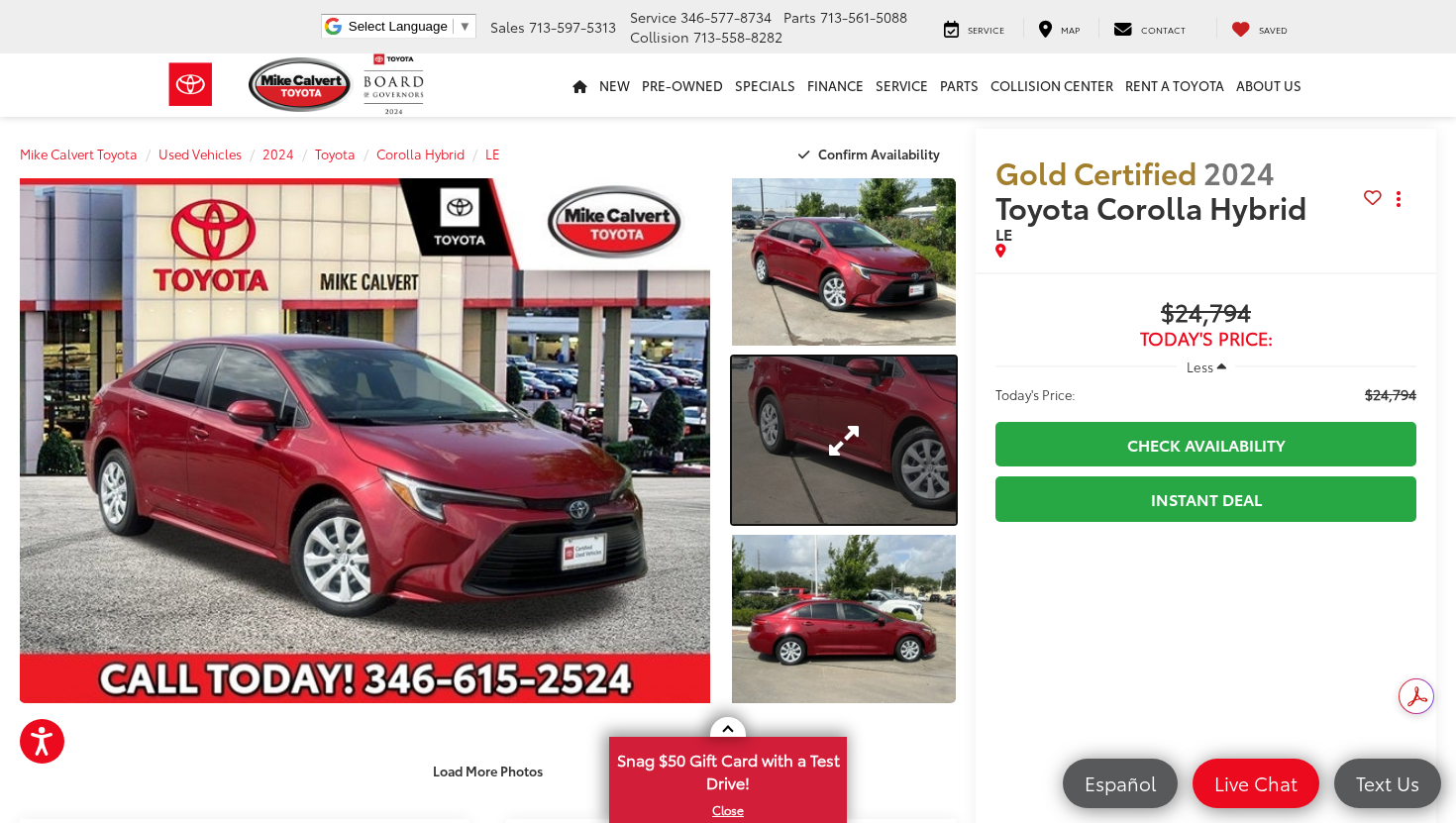 click at bounding box center [844, 440] 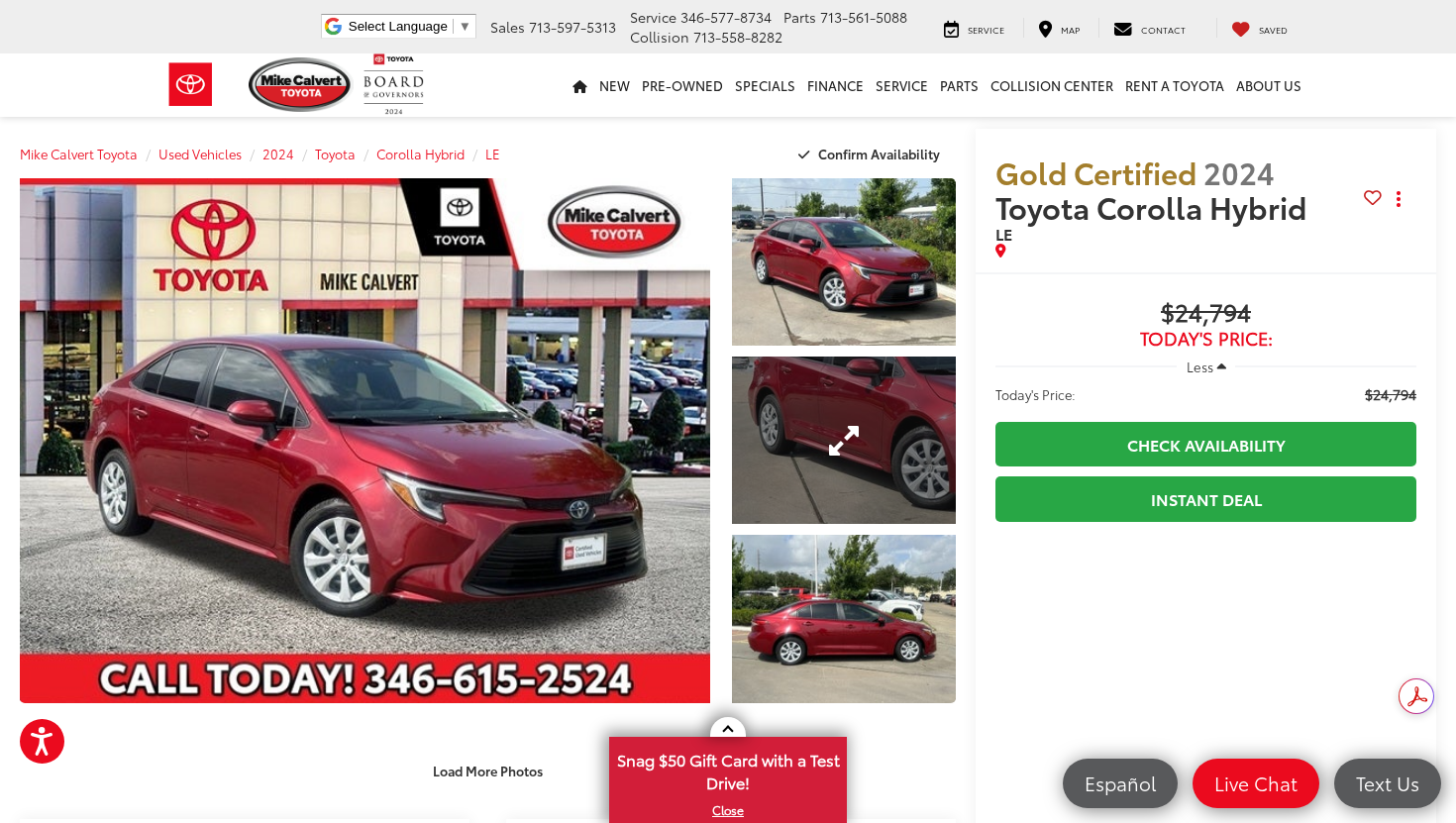 scroll, scrollTop: 0, scrollLeft: 128, axis: horizontal 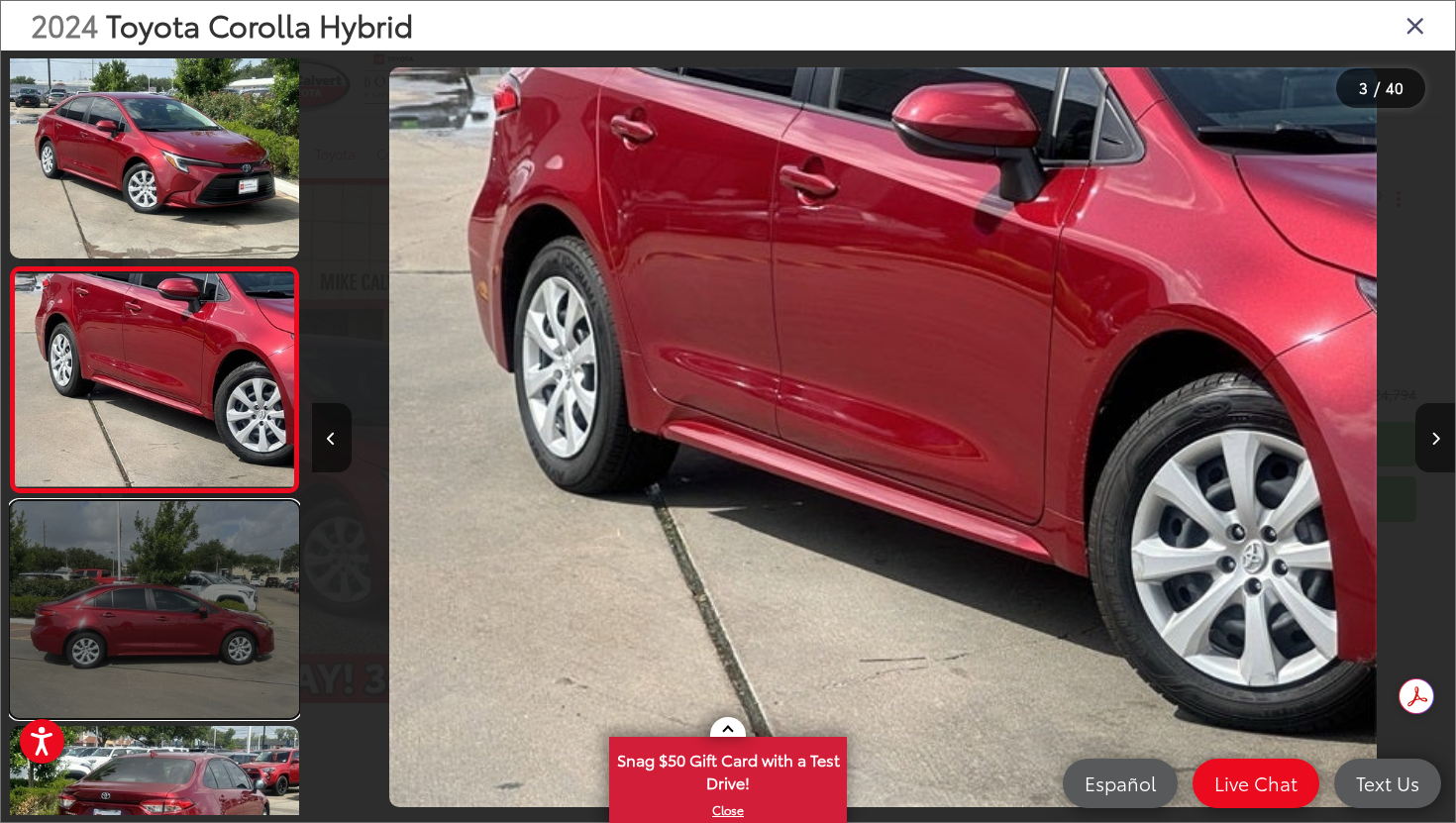 click at bounding box center [155, 609] 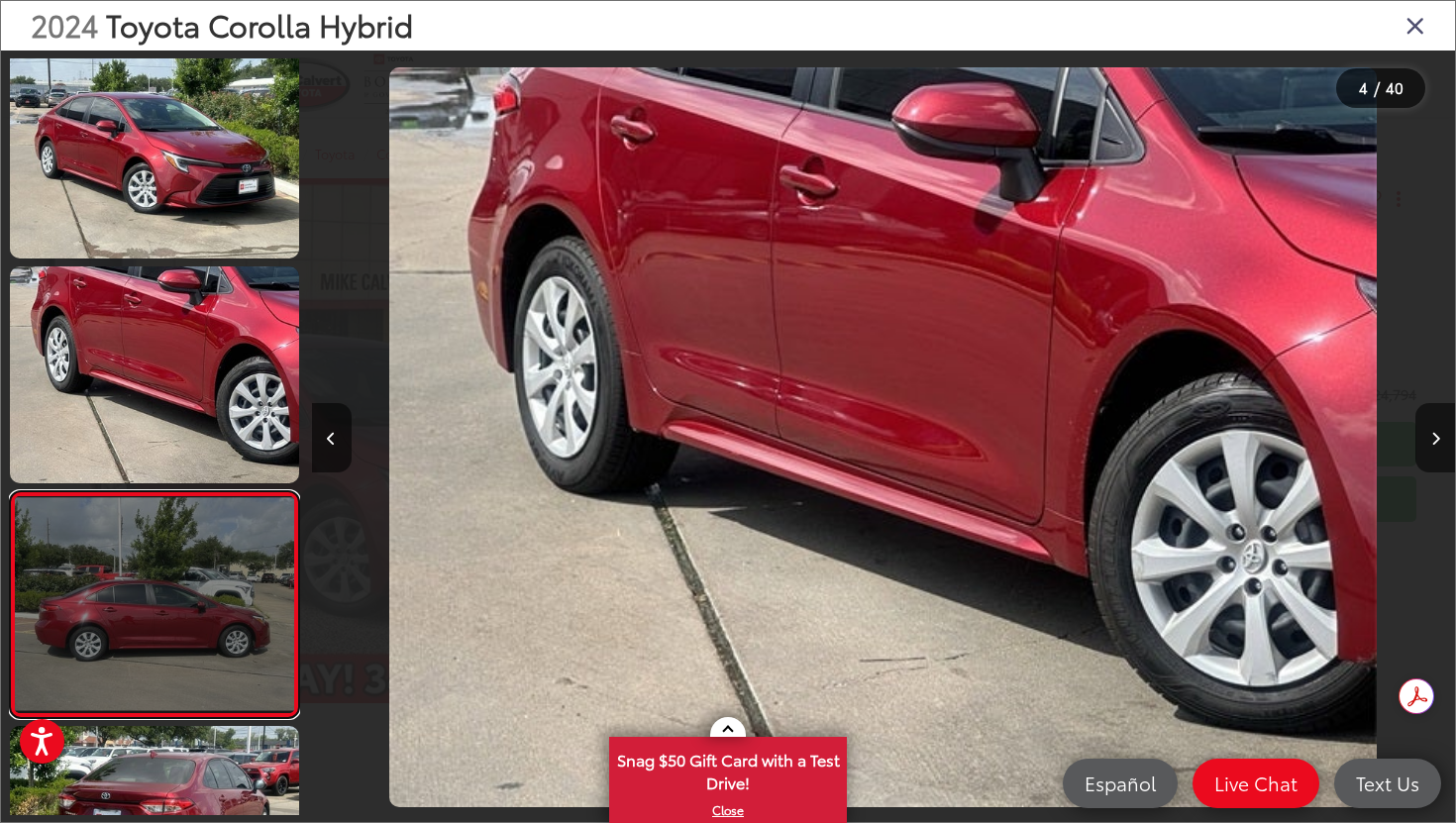 scroll, scrollTop: 0, scrollLeft: 2351, axis: horizontal 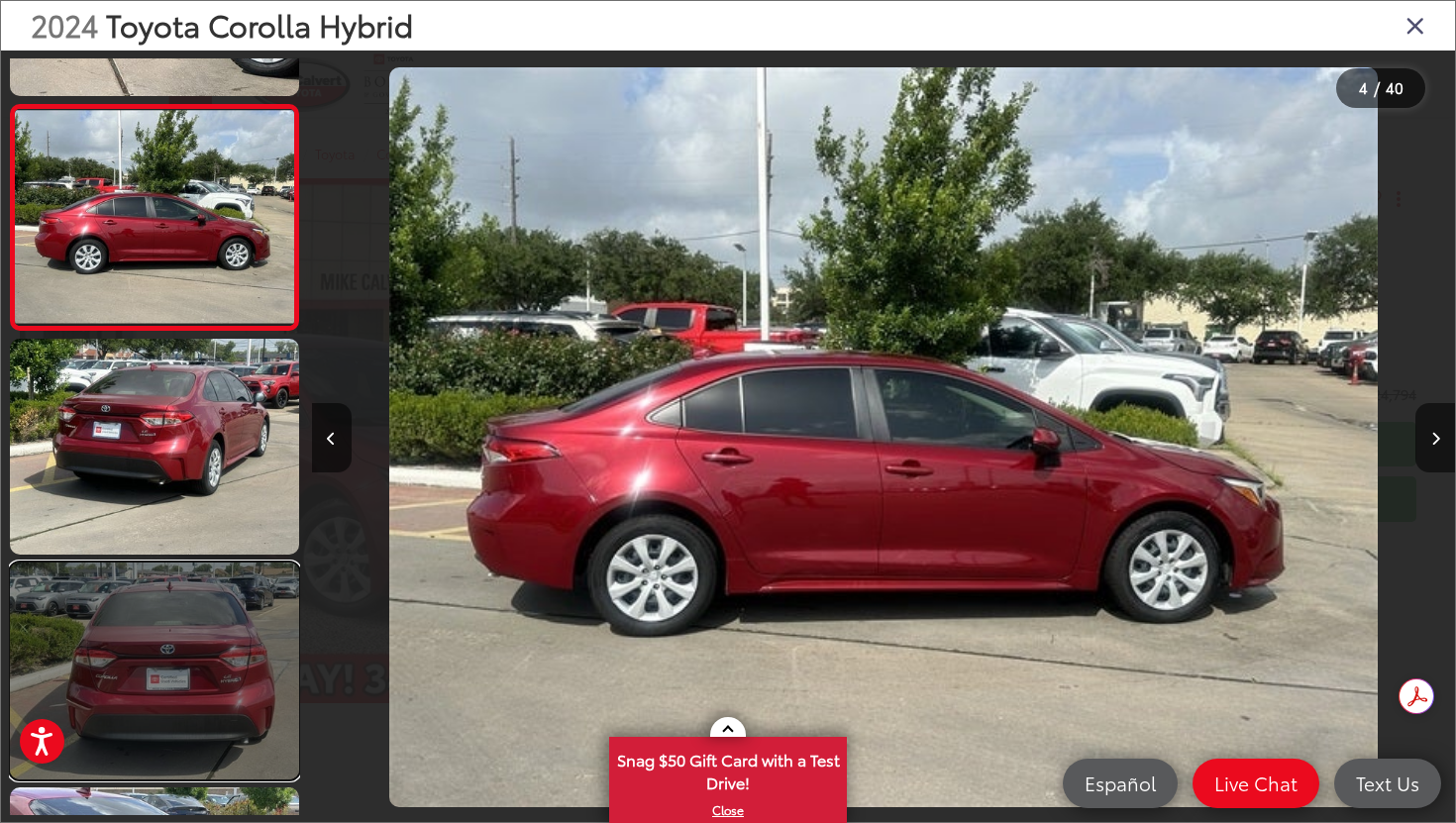 click at bounding box center [155, 670] 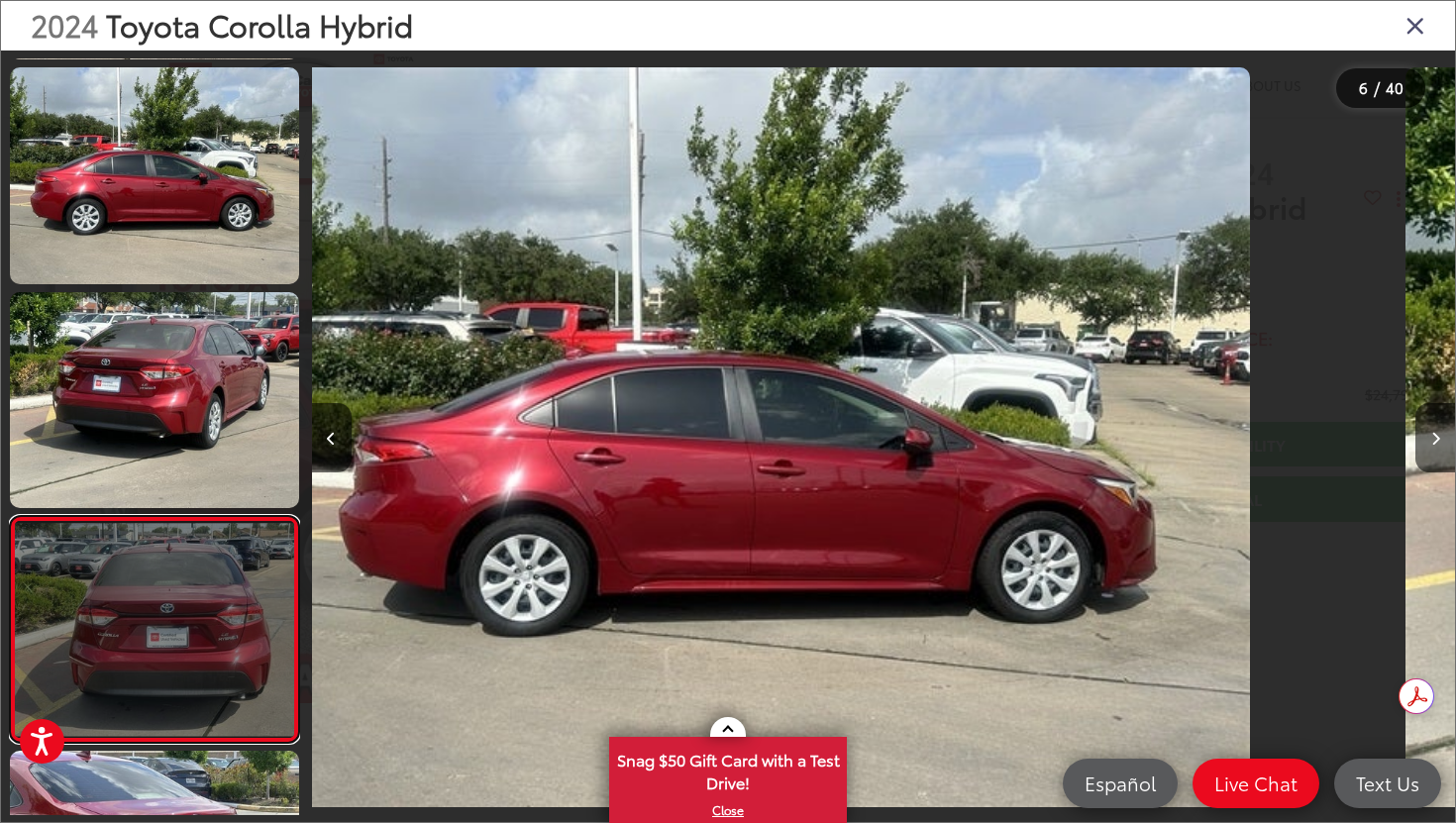 scroll, scrollTop: 791, scrollLeft: 0, axis: vertical 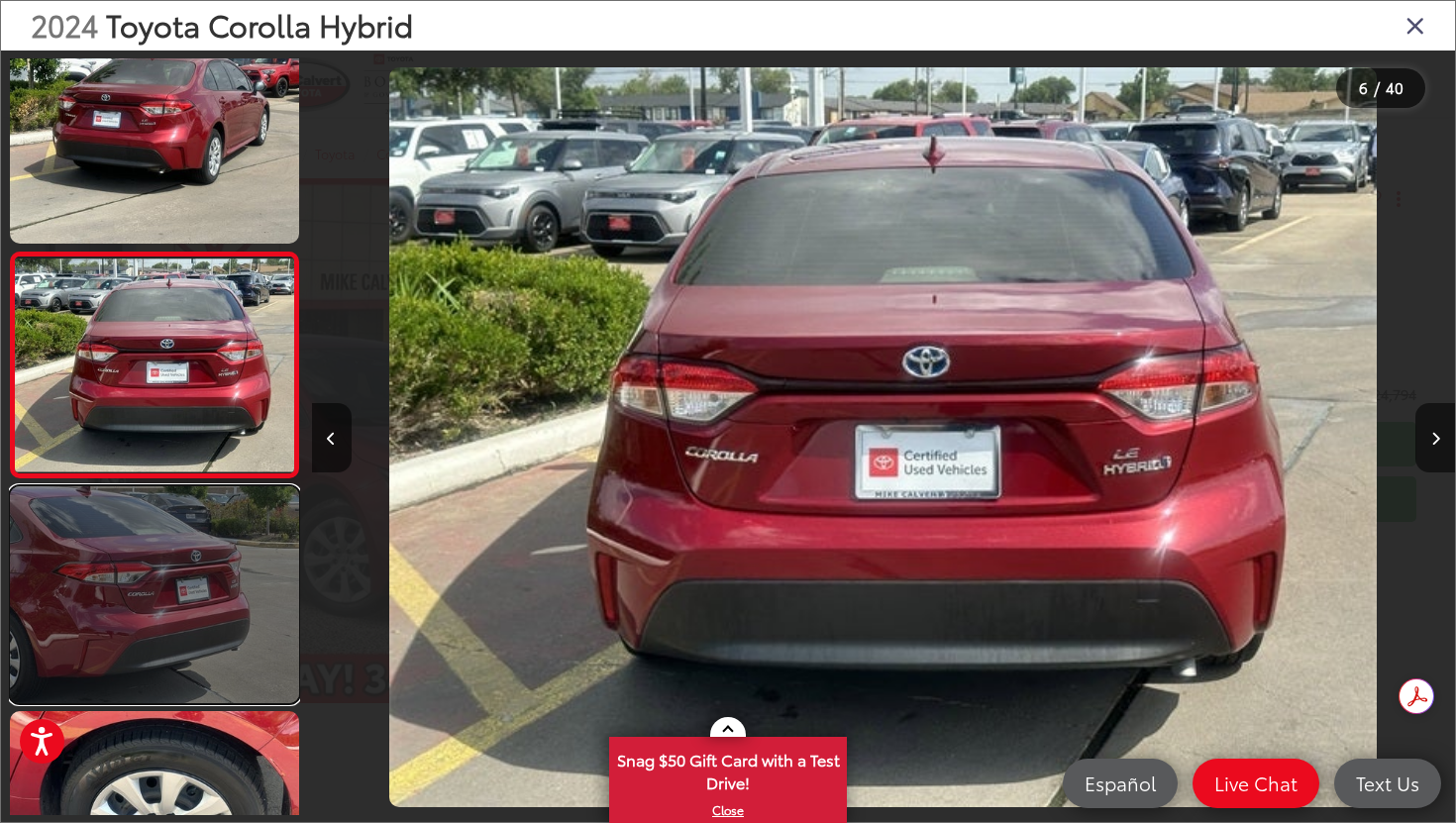 click at bounding box center (155, 594) 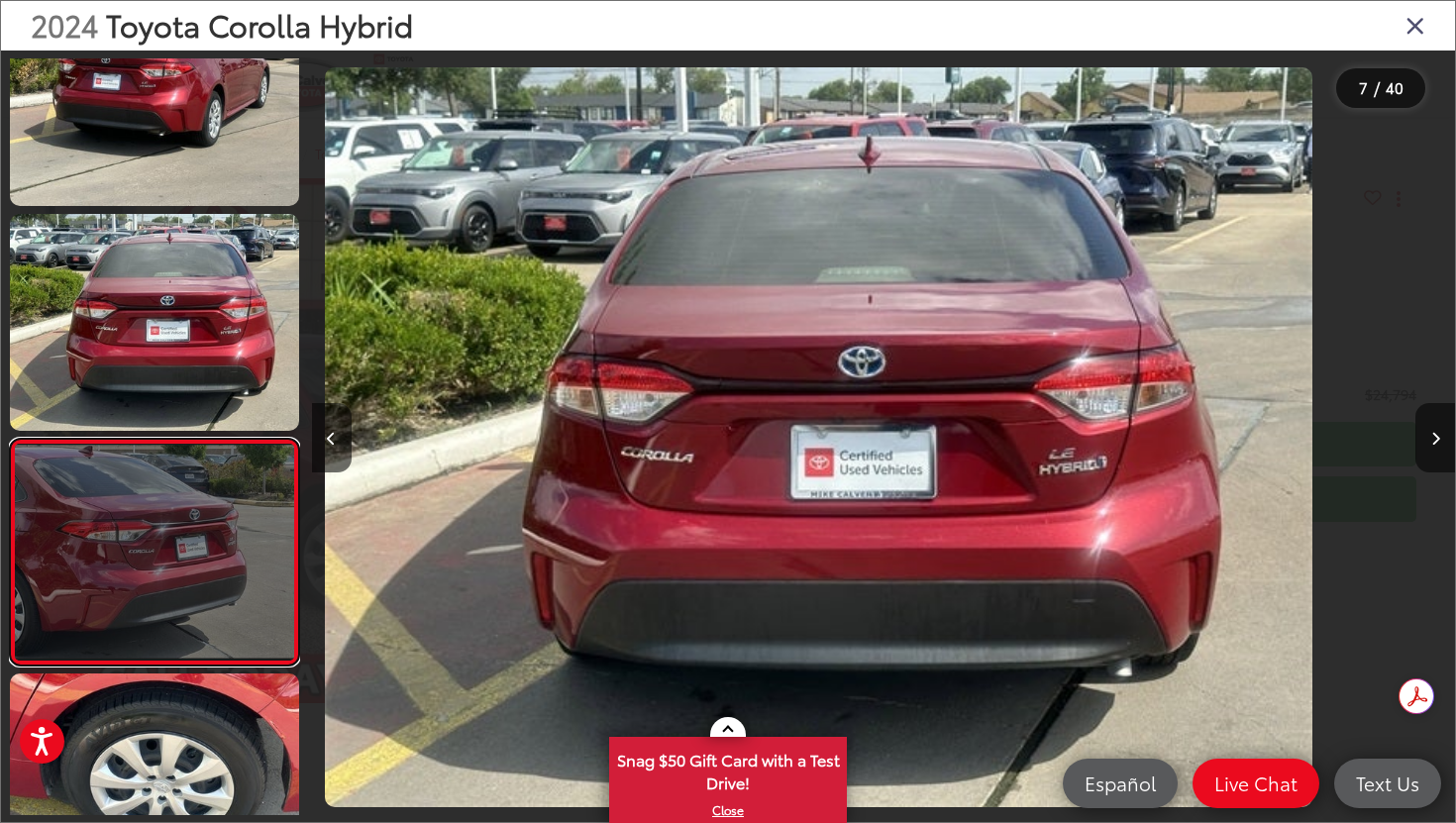 scroll, scrollTop: 1066, scrollLeft: 0, axis: vertical 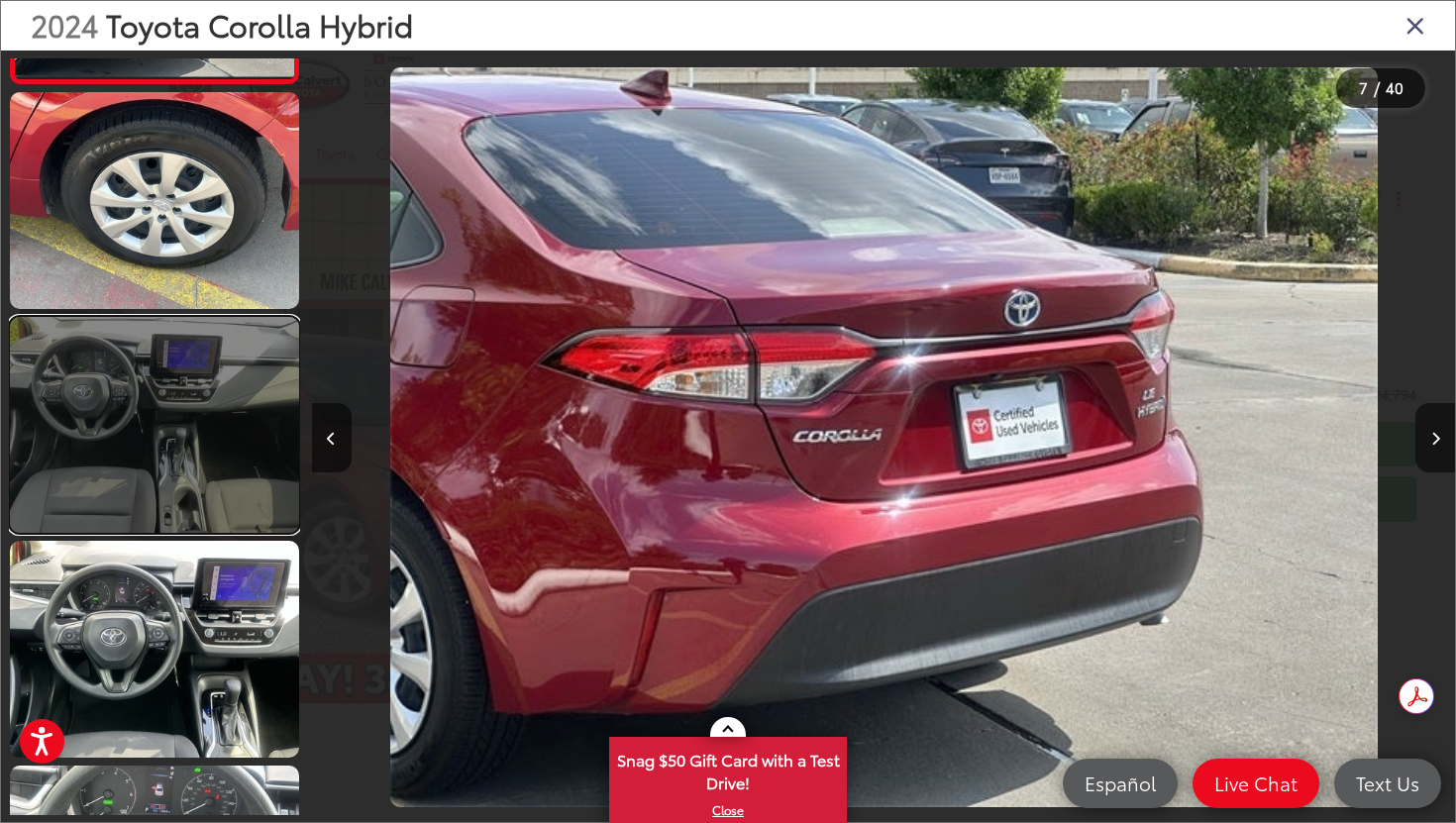 click at bounding box center [155, 425] 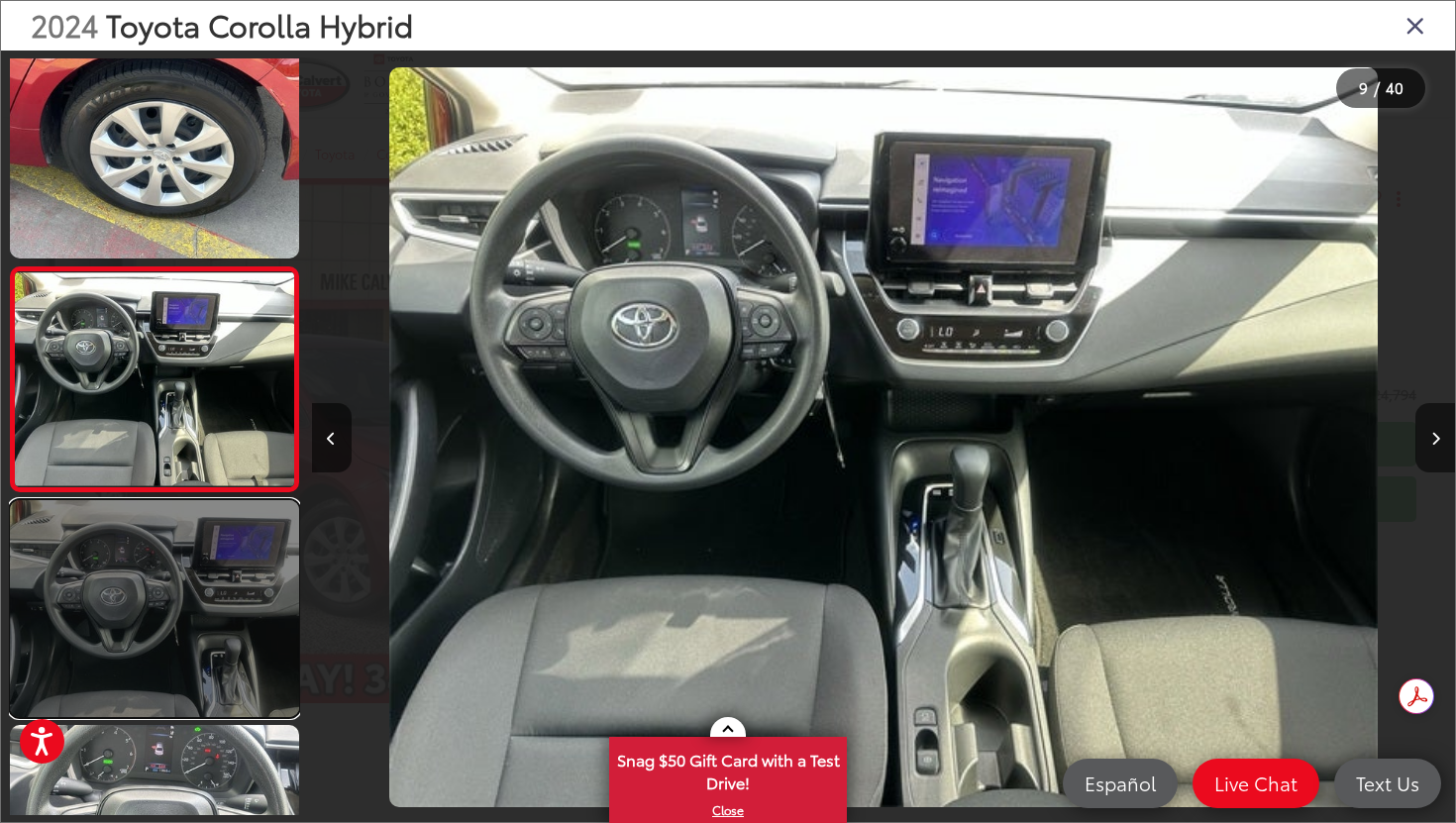 click at bounding box center (155, 608) 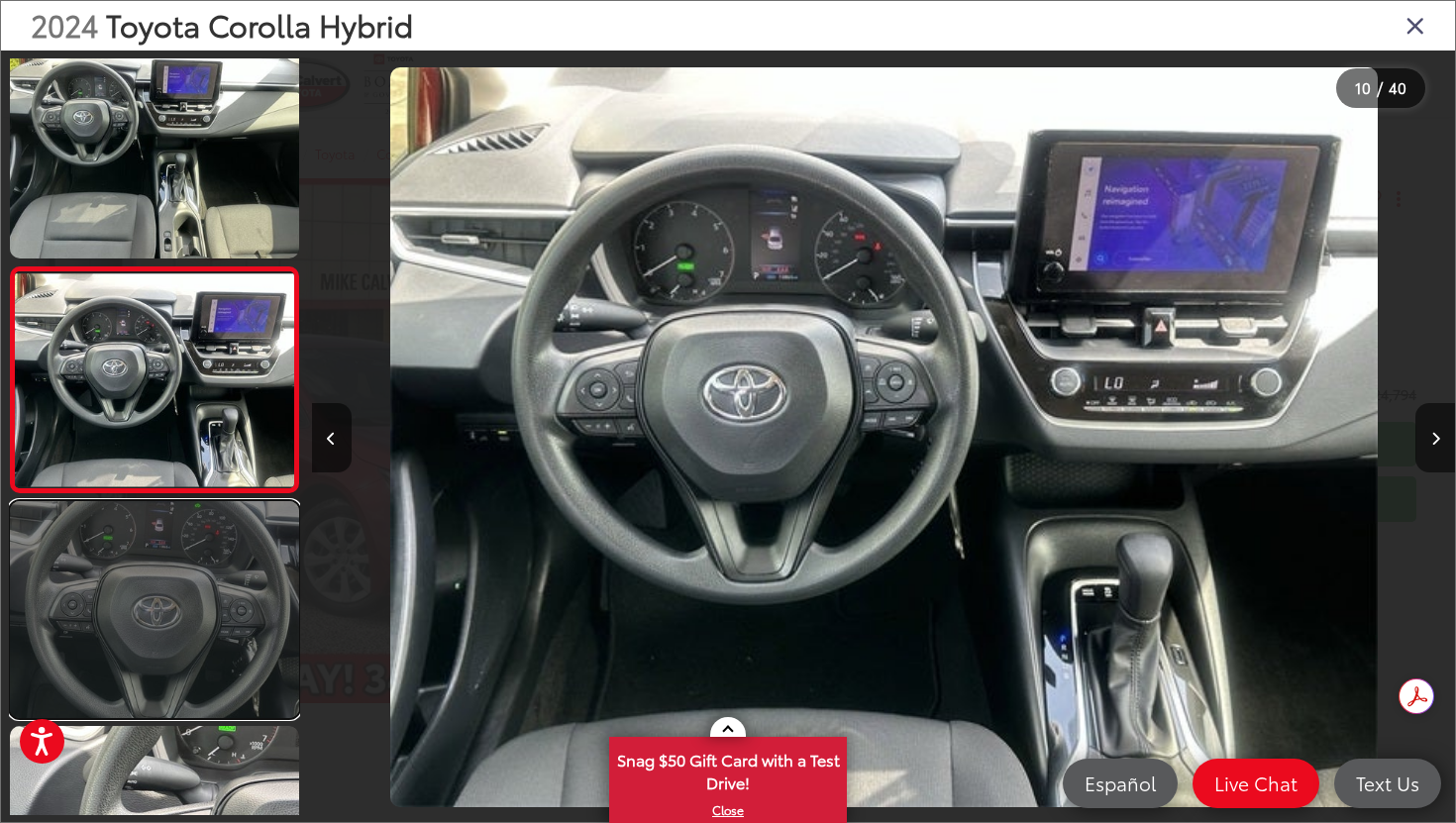 click at bounding box center [155, 609] 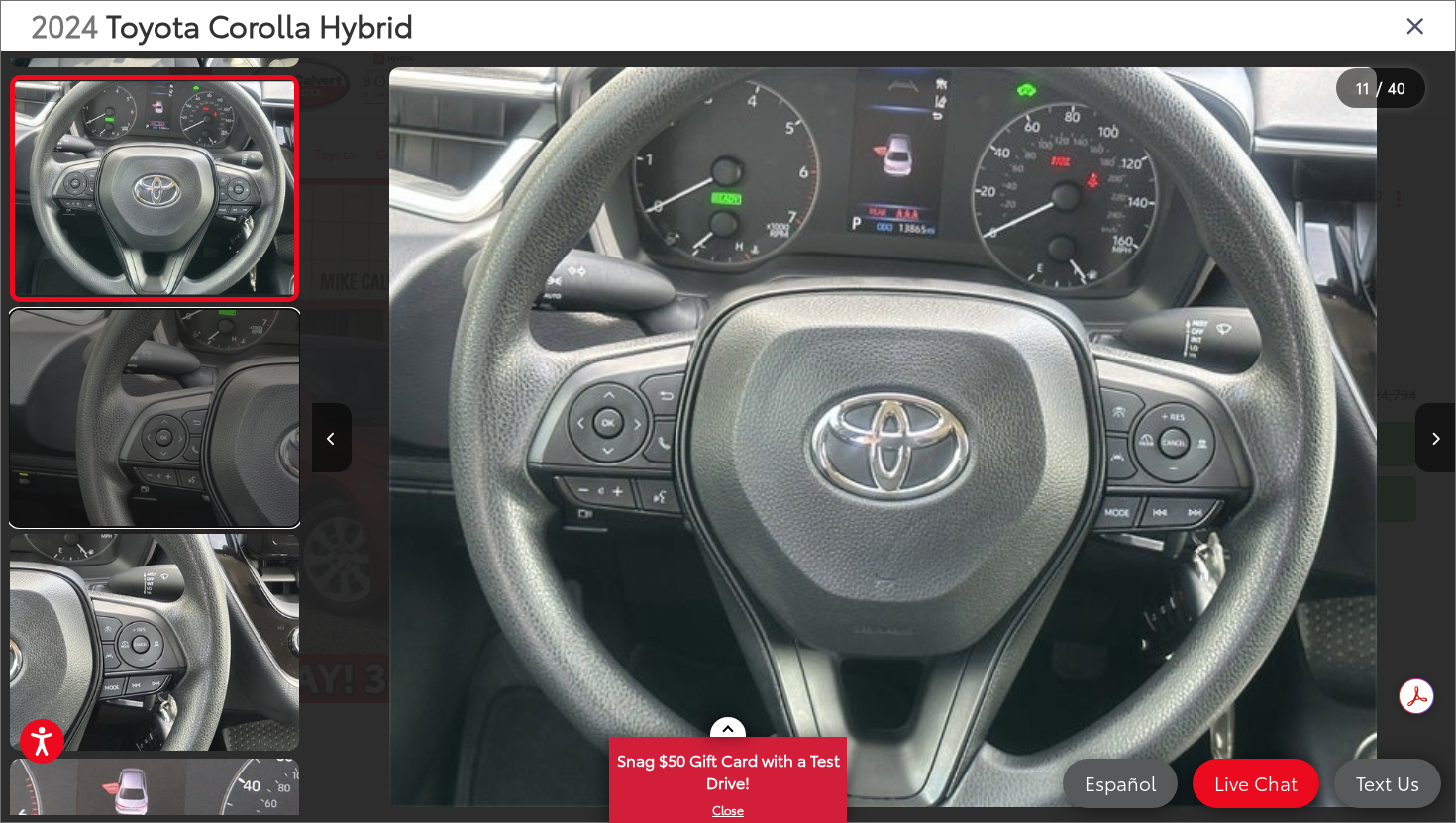 click at bounding box center [155, 418] 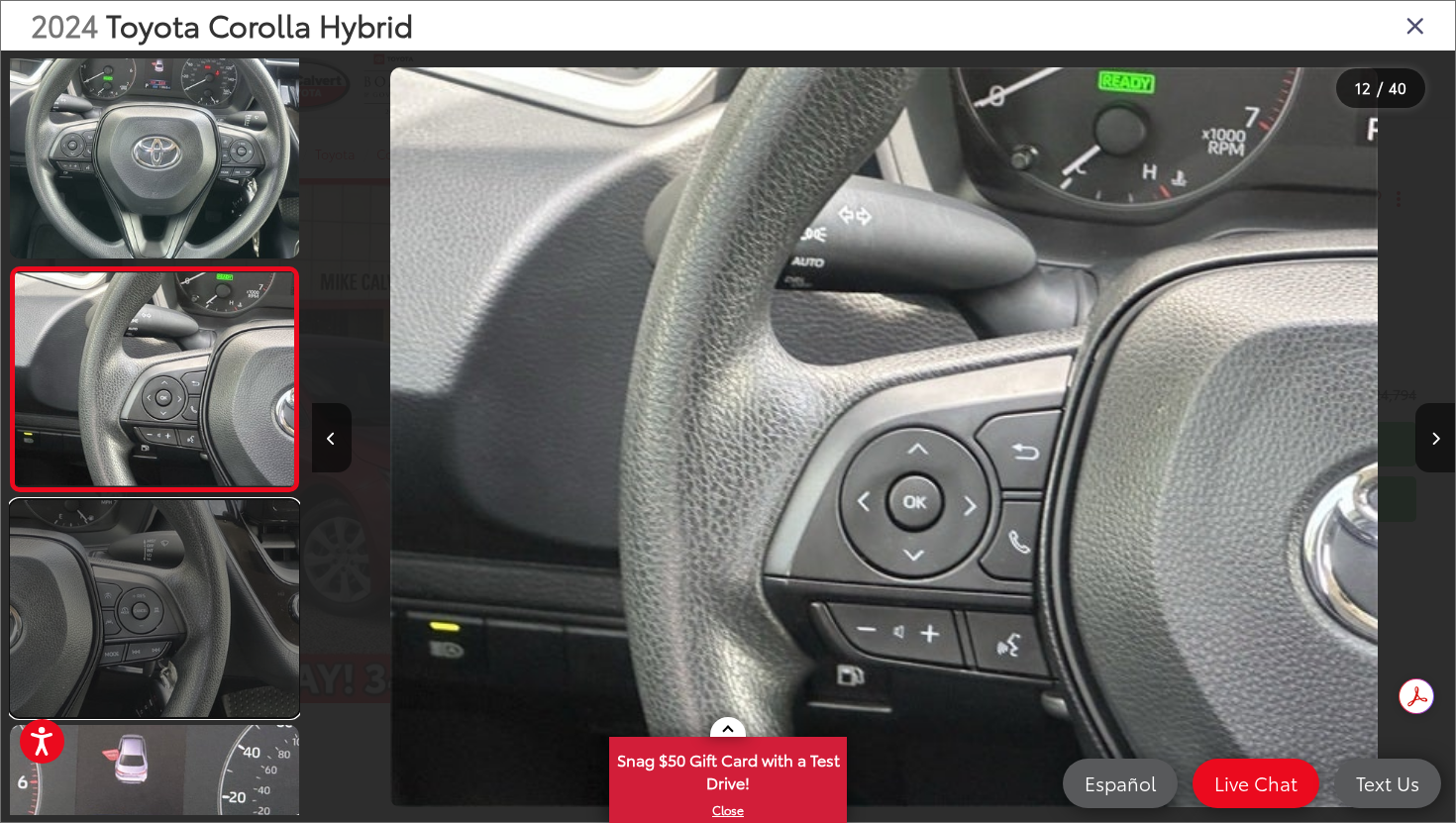 click at bounding box center (155, 608) 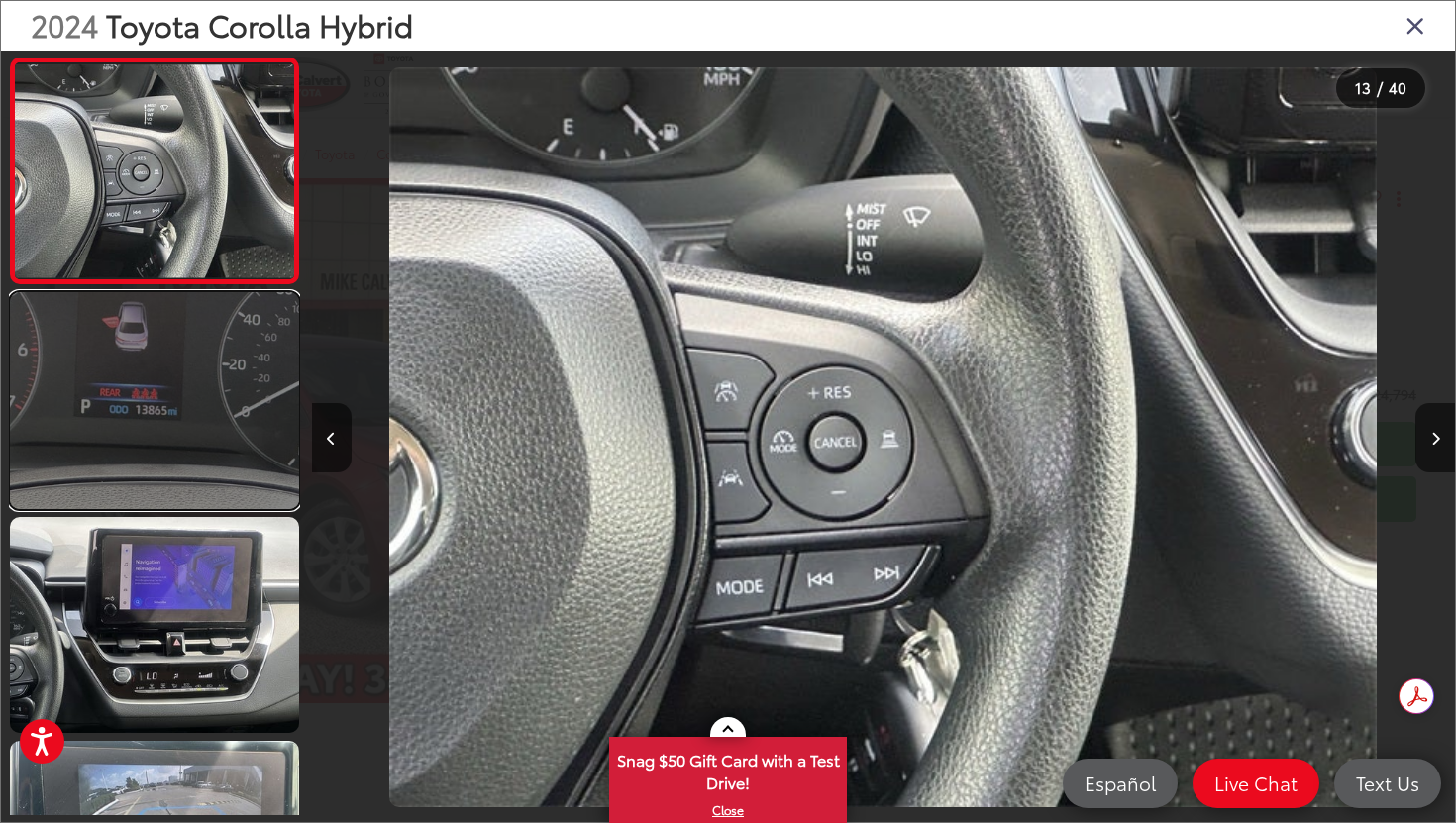 click at bounding box center [155, 400] 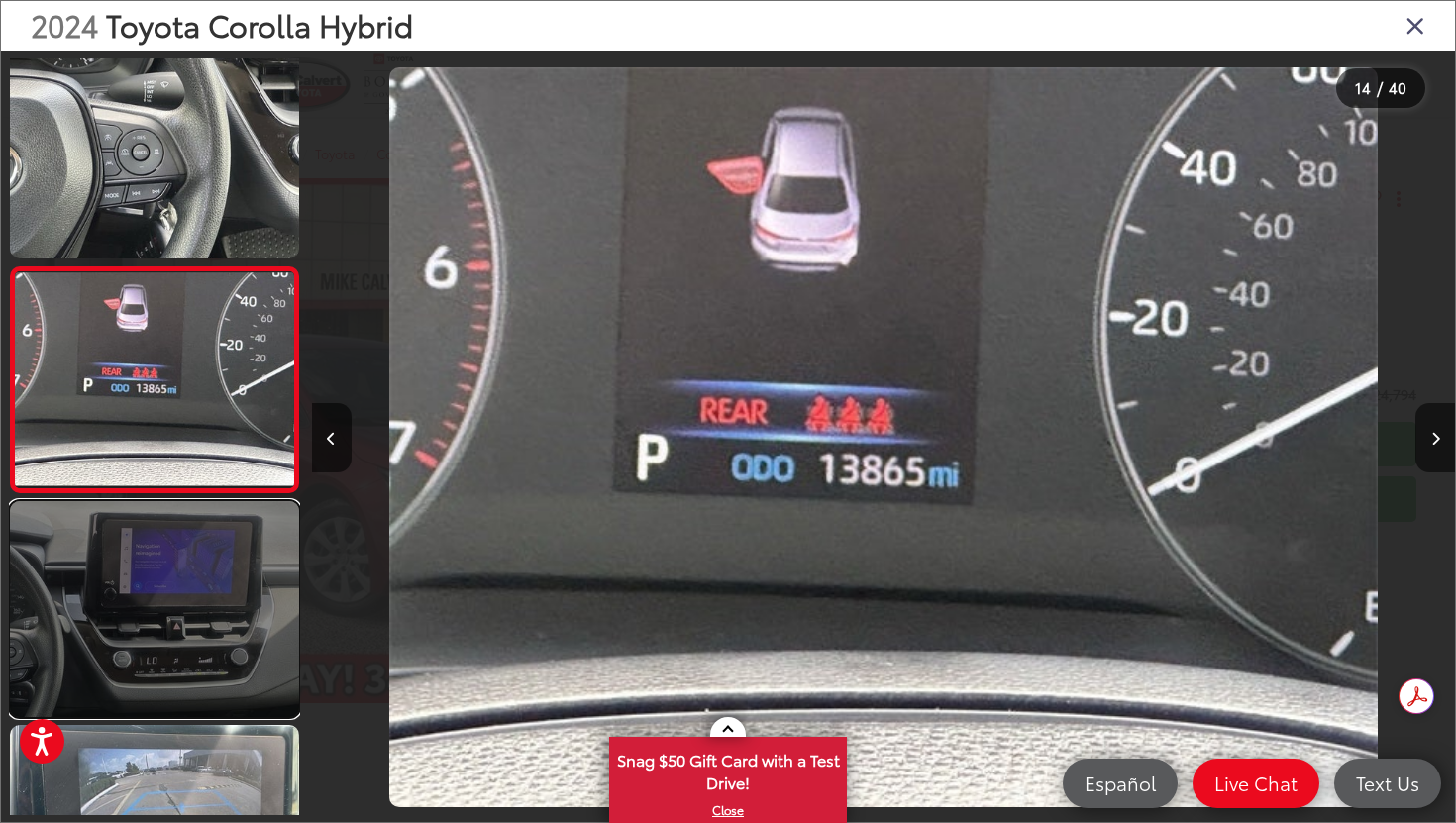 click at bounding box center (155, 609) 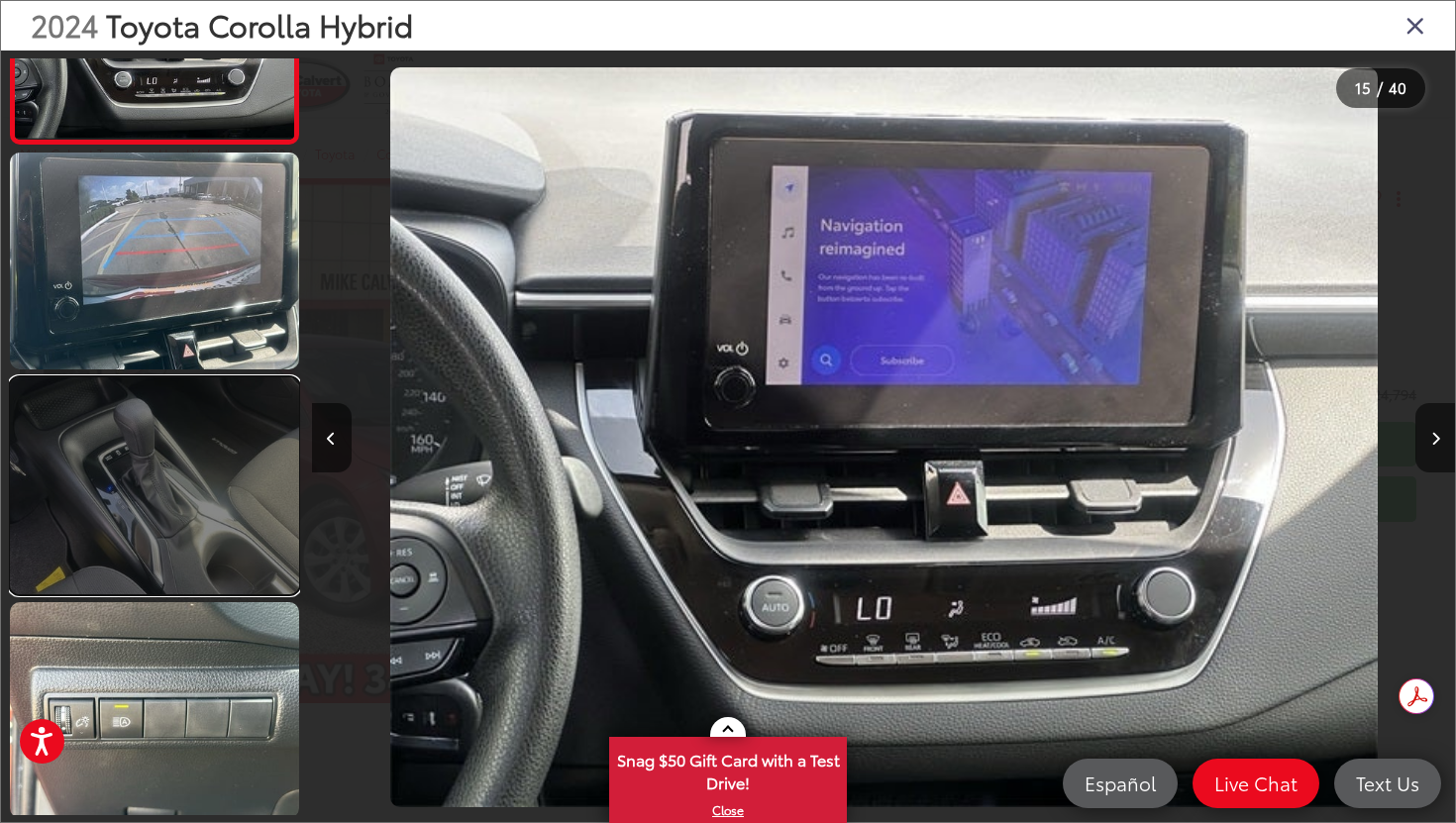 click at bounding box center (155, 485) 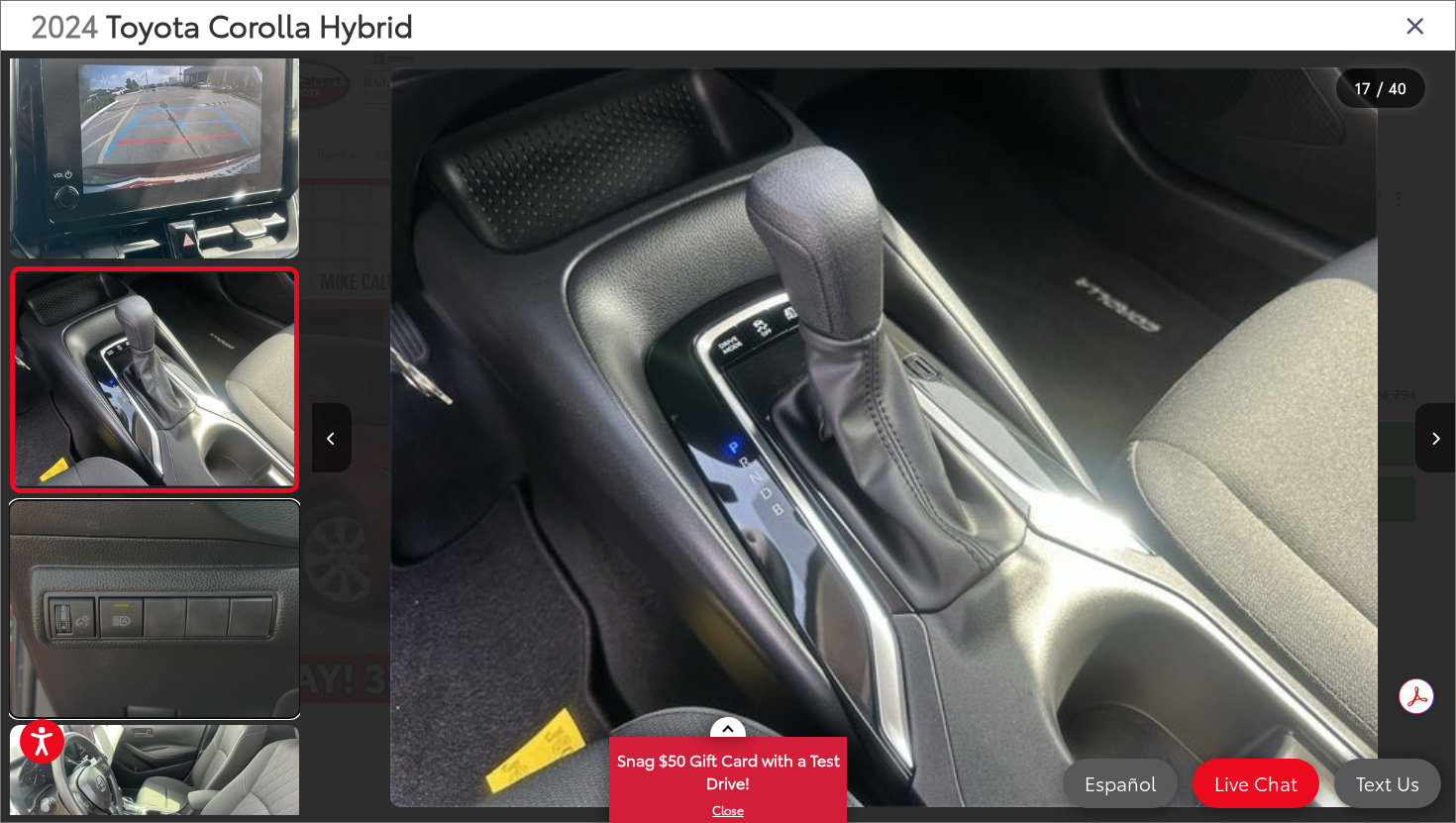 click at bounding box center [155, 609] 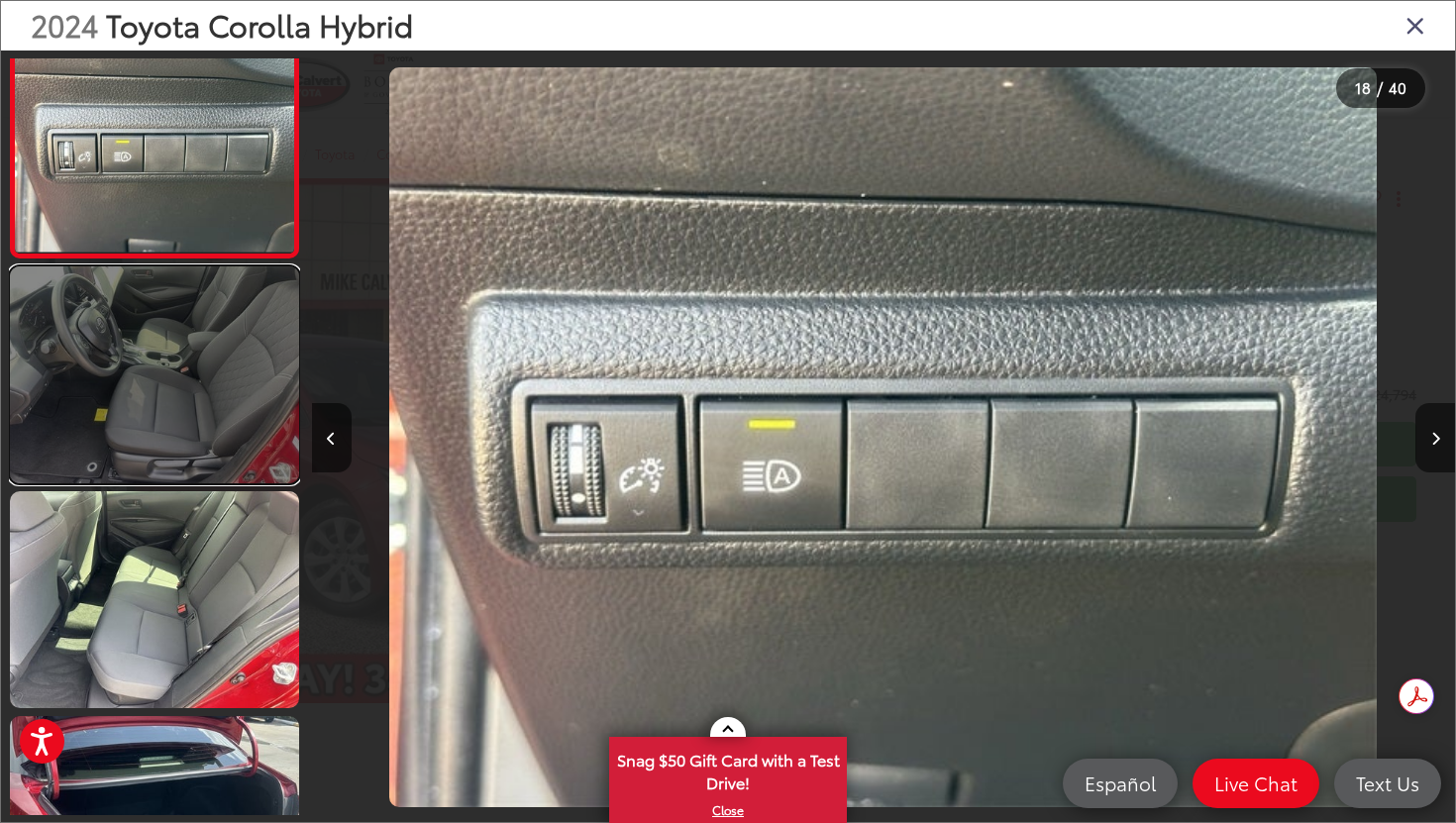 click at bounding box center [155, 374] 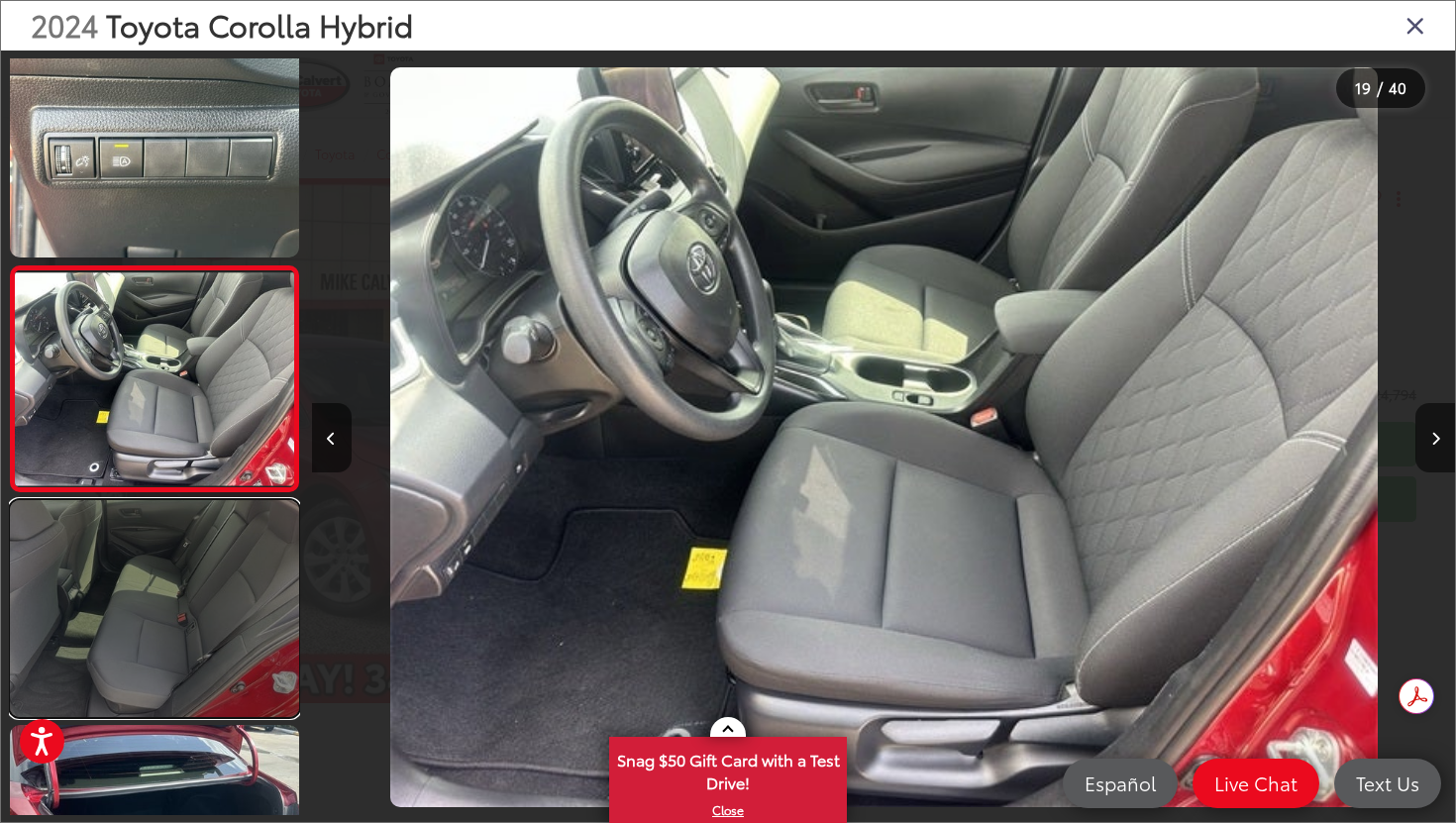 click at bounding box center [155, 608] 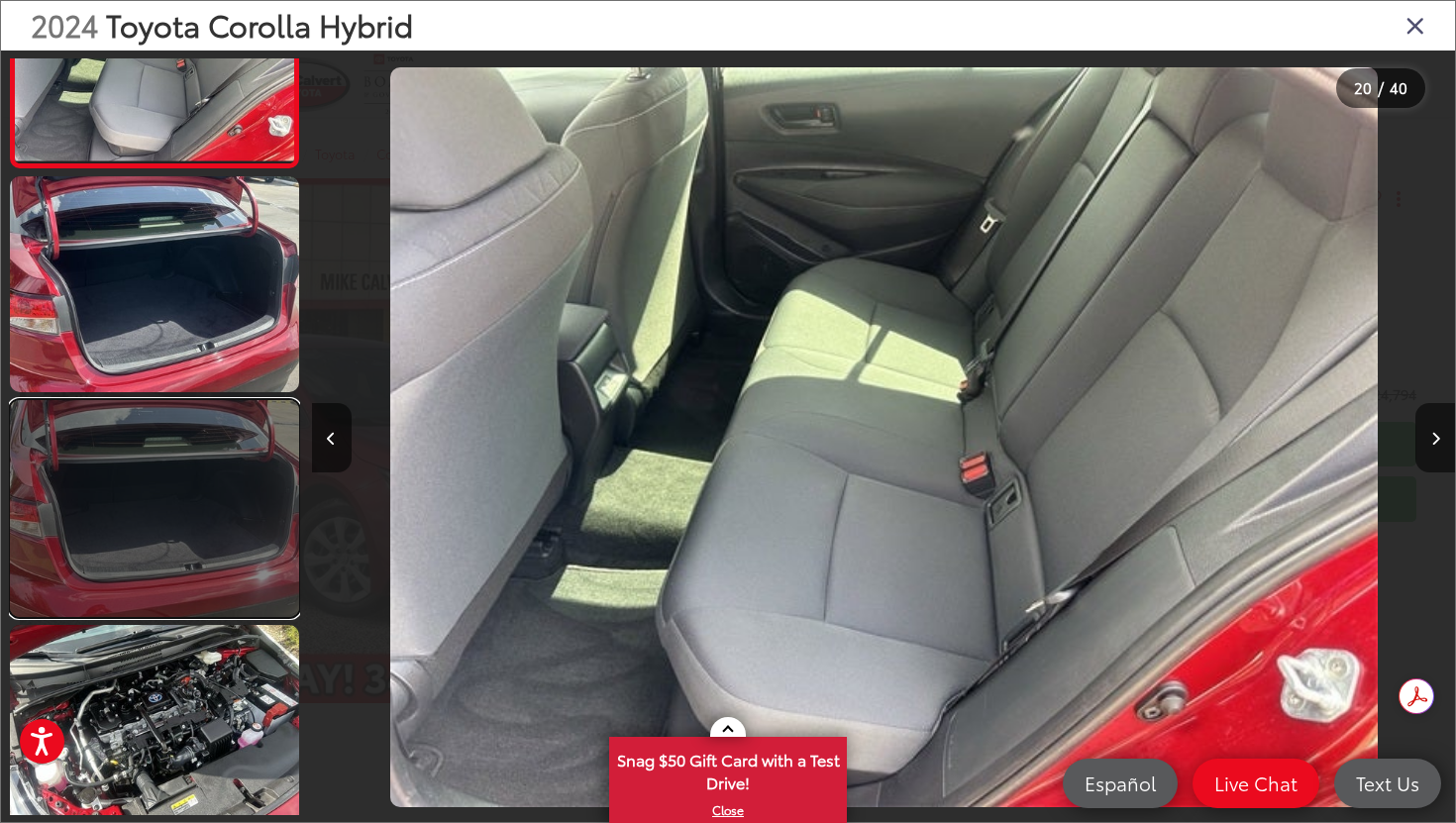 click at bounding box center (155, 508) 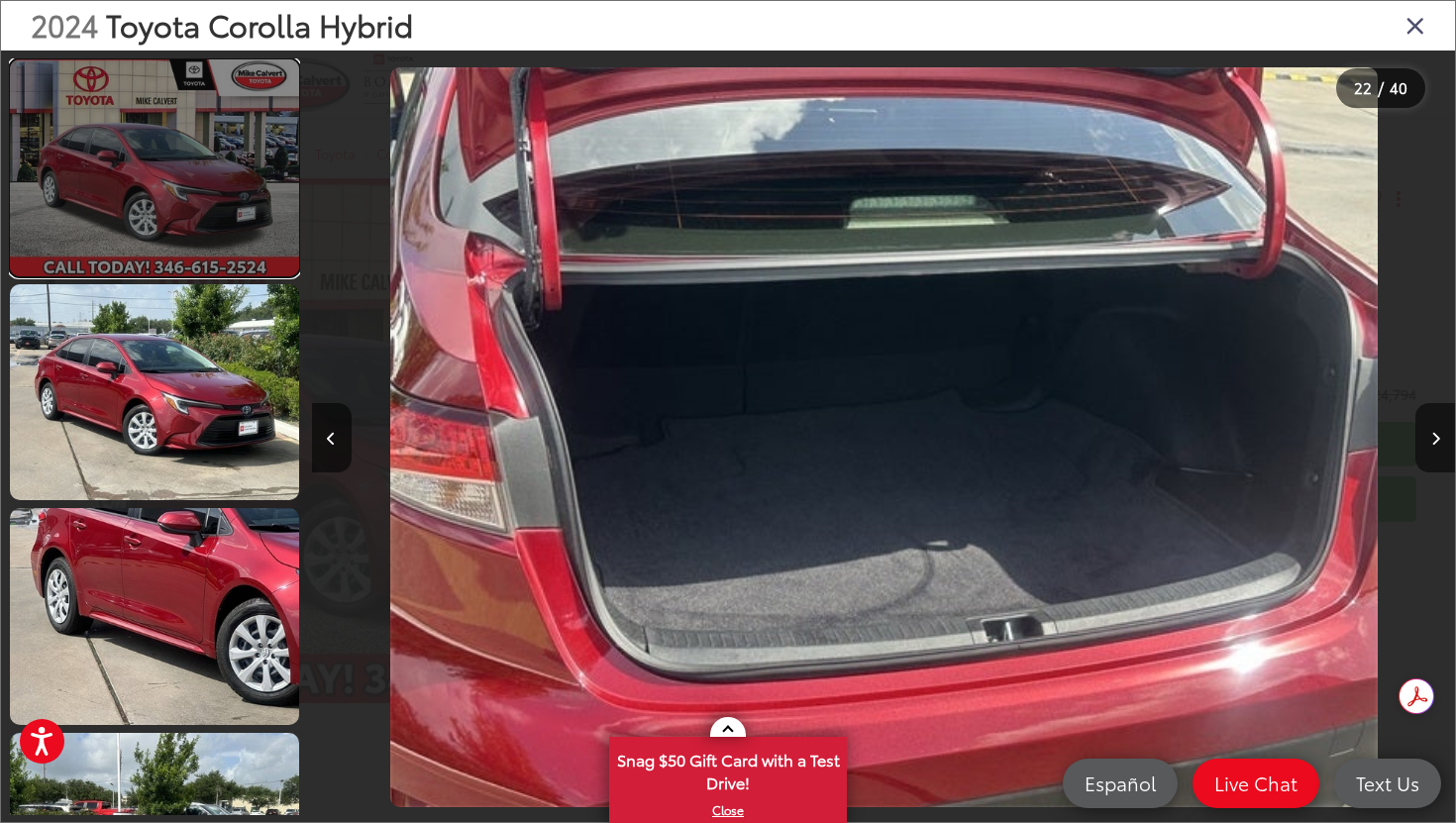 click at bounding box center [155, 167] 